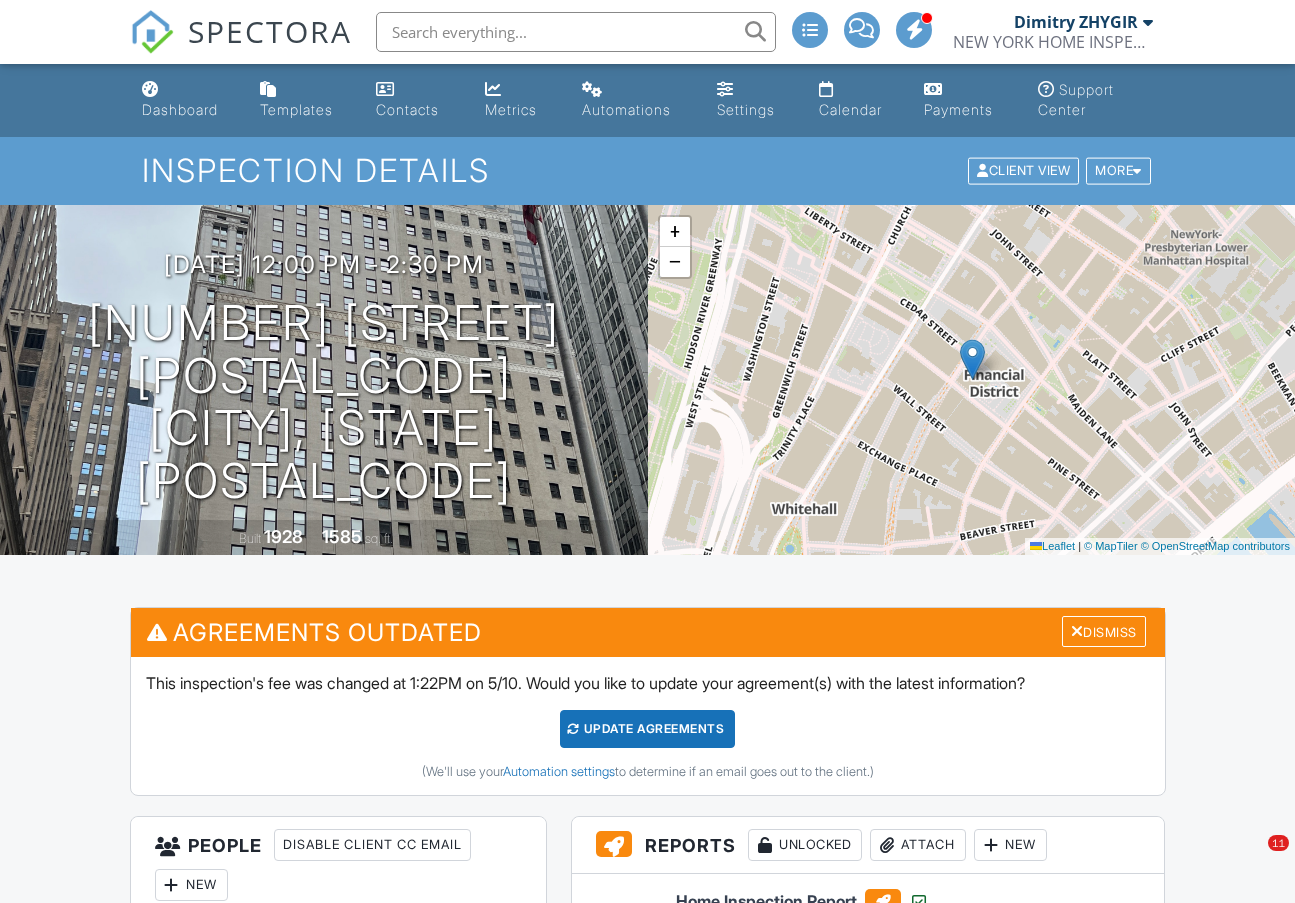 scroll, scrollTop: 1000, scrollLeft: 0, axis: vertical 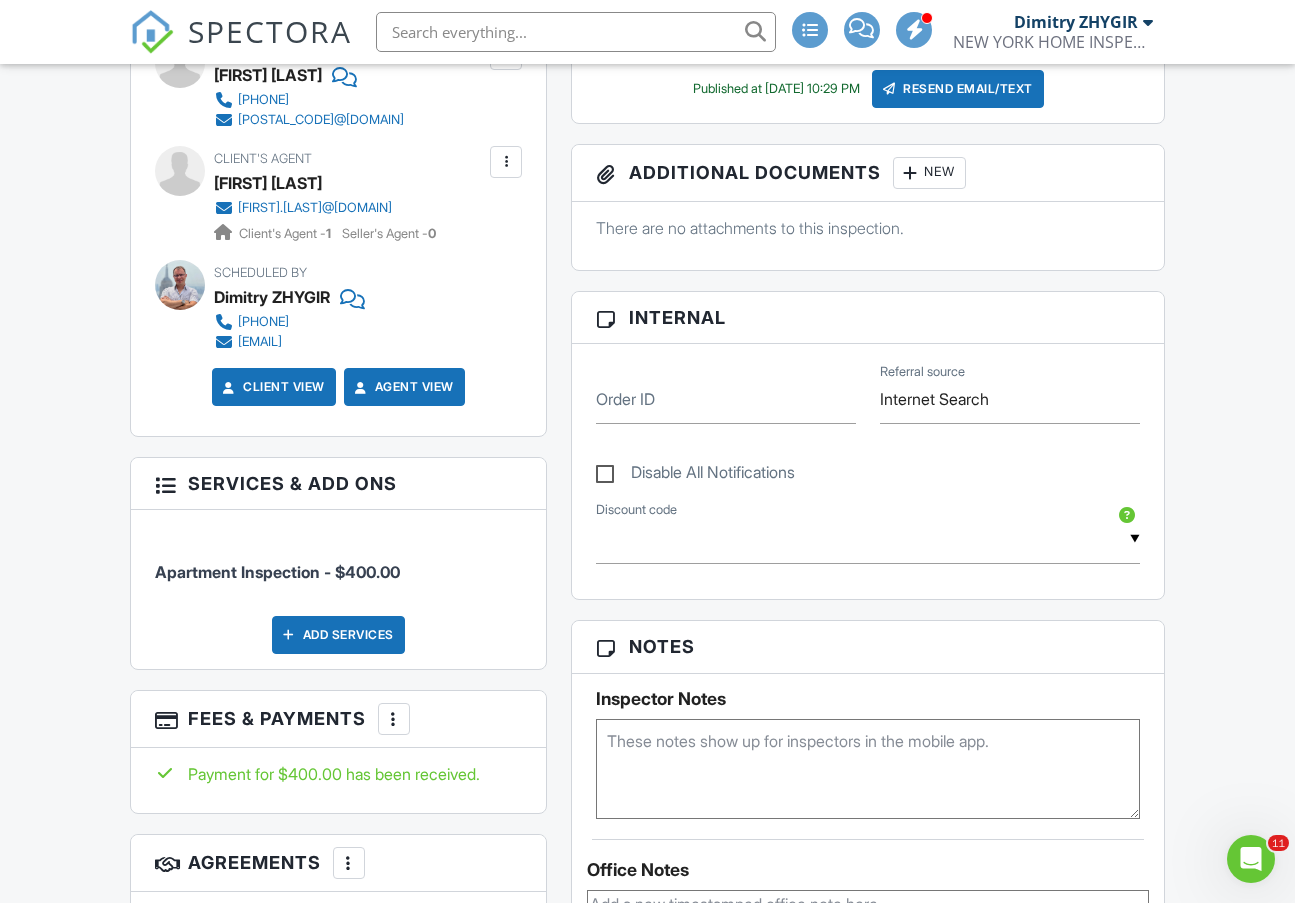 click on "Reports
Unlocked
Attach
New
Home Inspection Report
NYHI Residential Universal Template
[FIRST] [LAST]
Buyer viewed [DATE]  8:46 am
Agent viewed [DATE]  9:58 am
Edit
View
Assign Inspectors
Copy
Reinspection Report
View Log
RRB Log
Delete
Published at [DATE] 10:29 PM
Resend Email/Text
Publish report?
Before publishing from the web, click "Preview/Publish" in the Report Editor to save your changes ( don't know where that is? ). If this is not clicked, your latest changes may not appear in the report.
This will make this report available to your client and/or agent. It will not send out a notification.
To send an email, use 'Publish All' below or jump into the report and use the 'Publish' button there.
Cancel
Publish
Share archived report
To
Subject
Text" at bounding box center (868, 742) 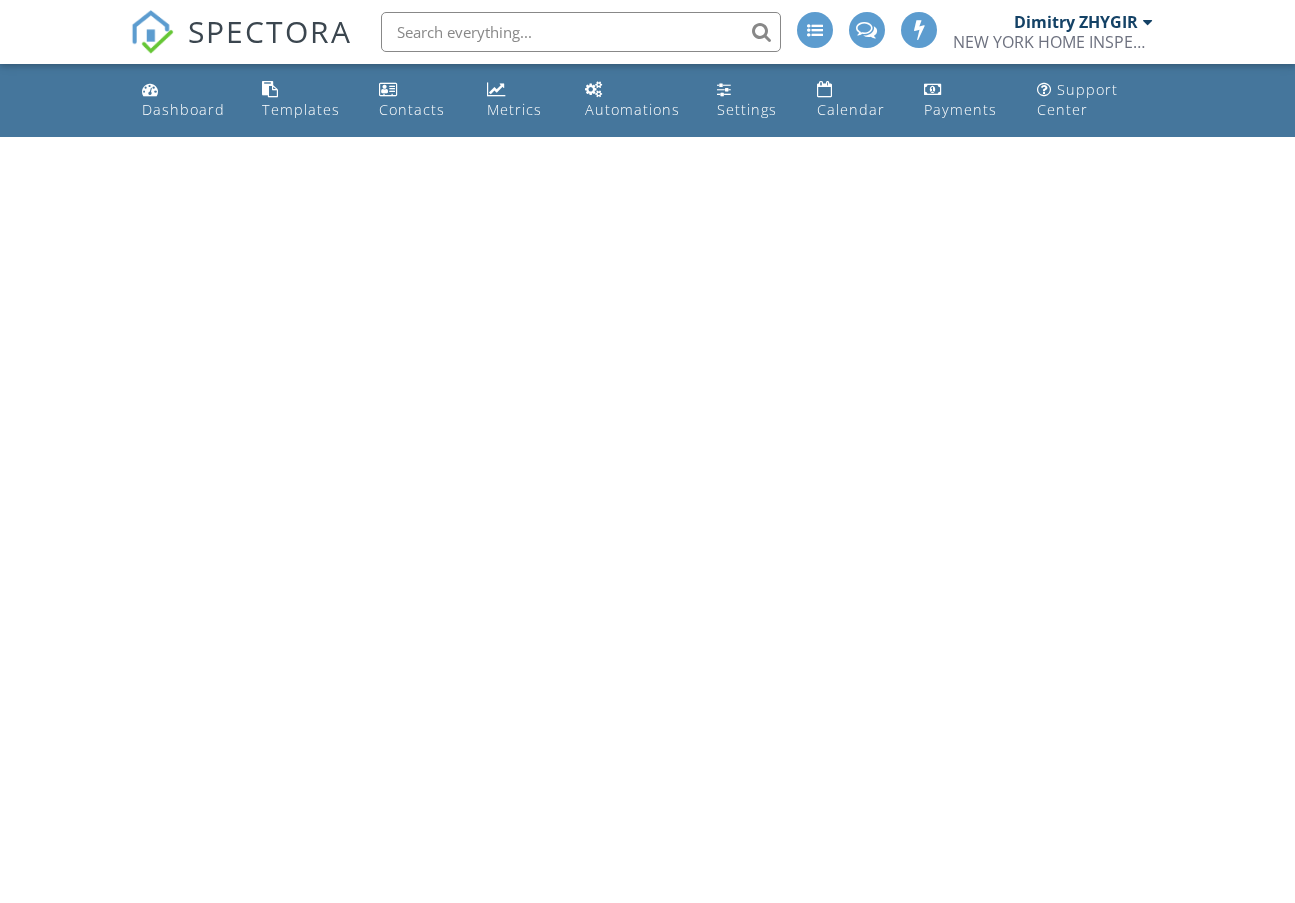 scroll, scrollTop: 0, scrollLeft: 0, axis: both 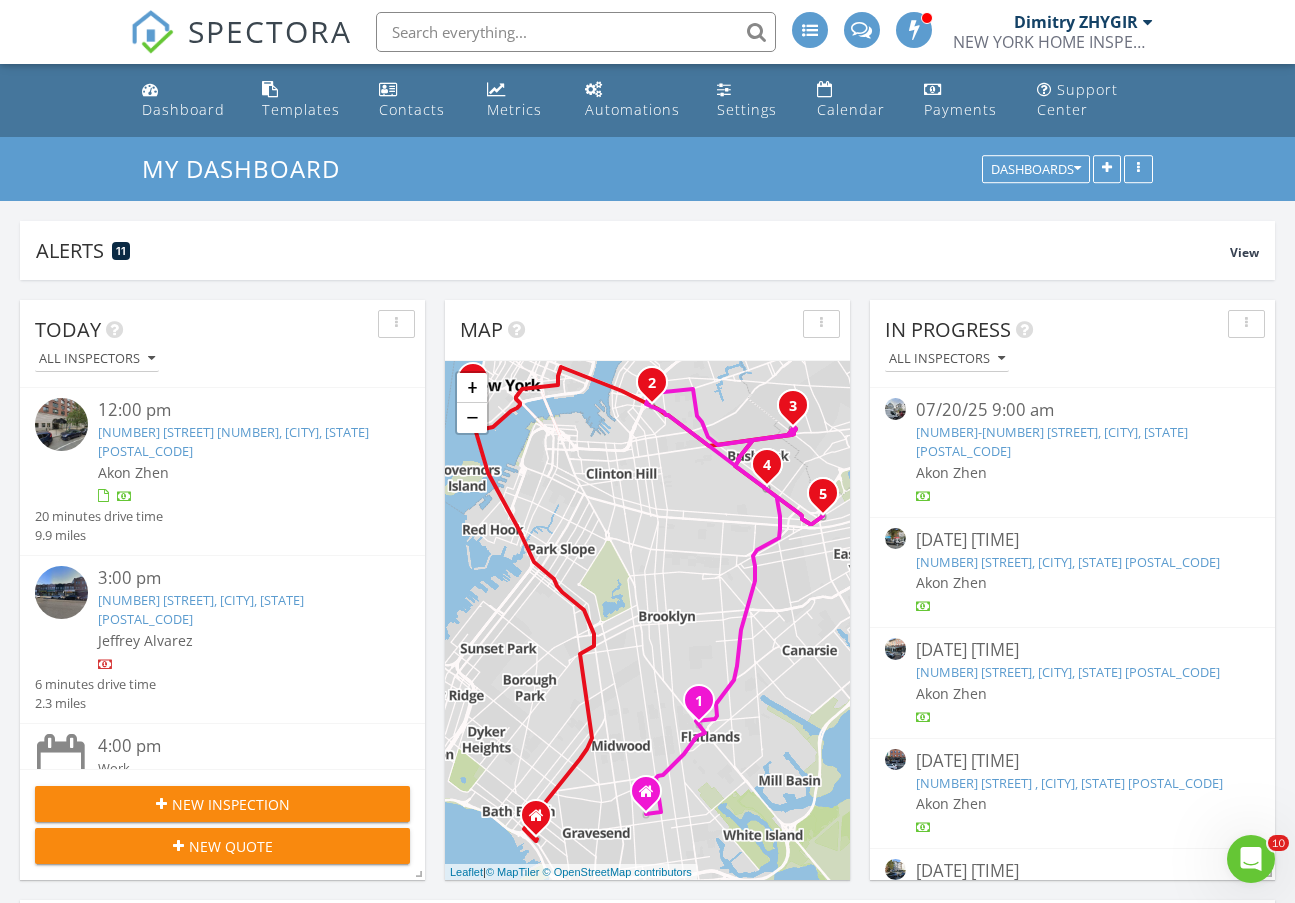 click at bounding box center (576, 32) 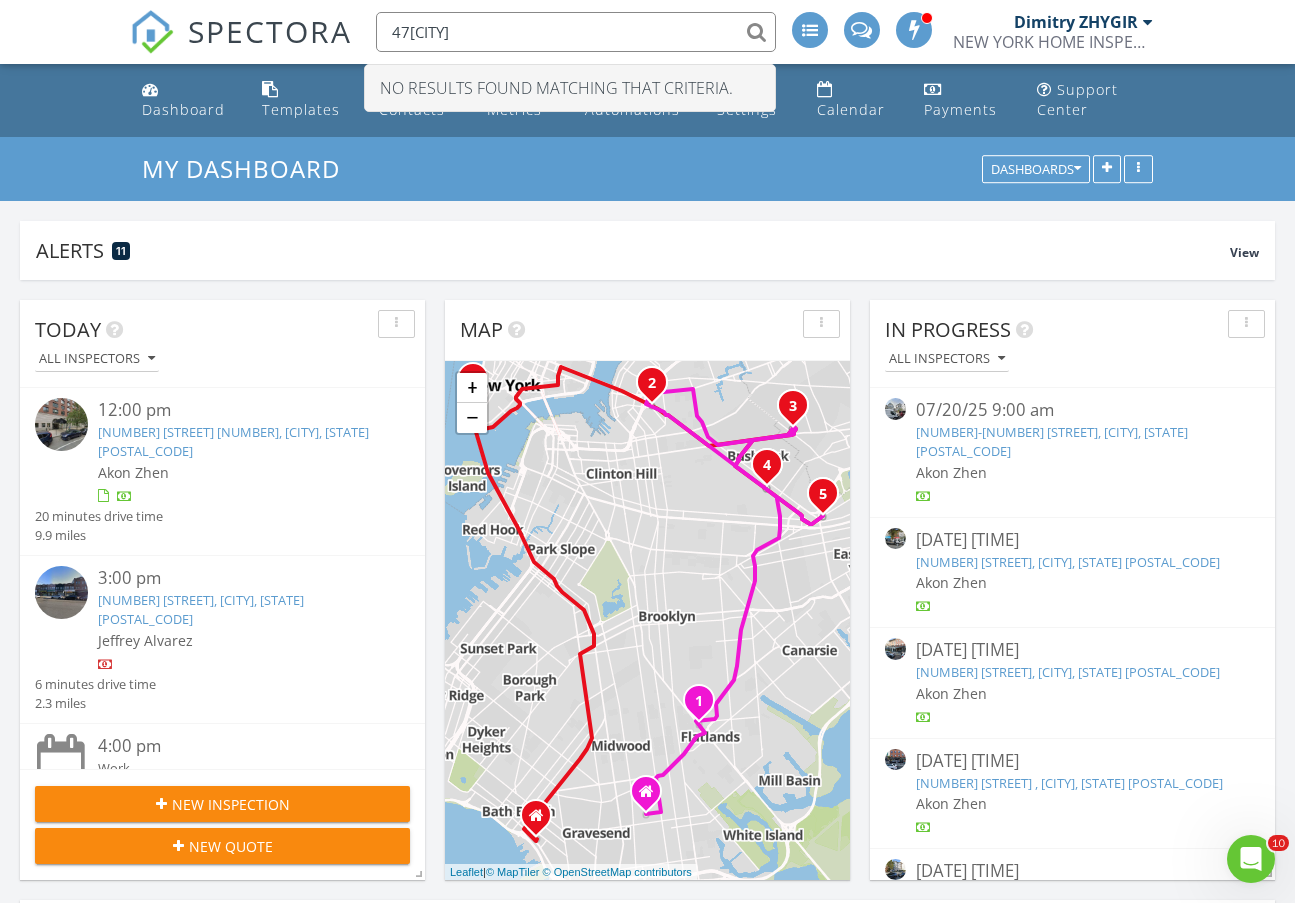 click on "47 burgu" at bounding box center [576, 32] 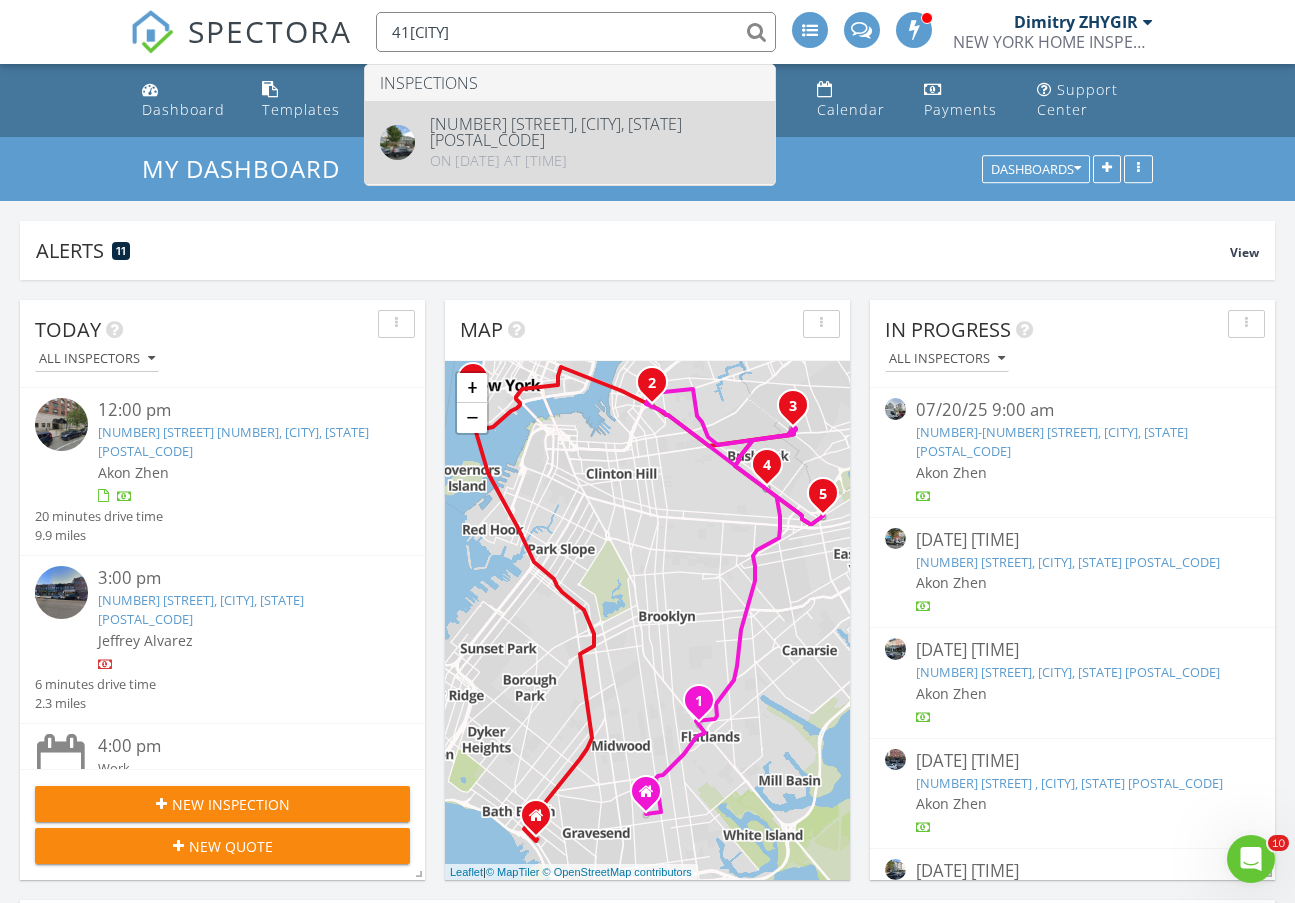 type on "41 burgu" 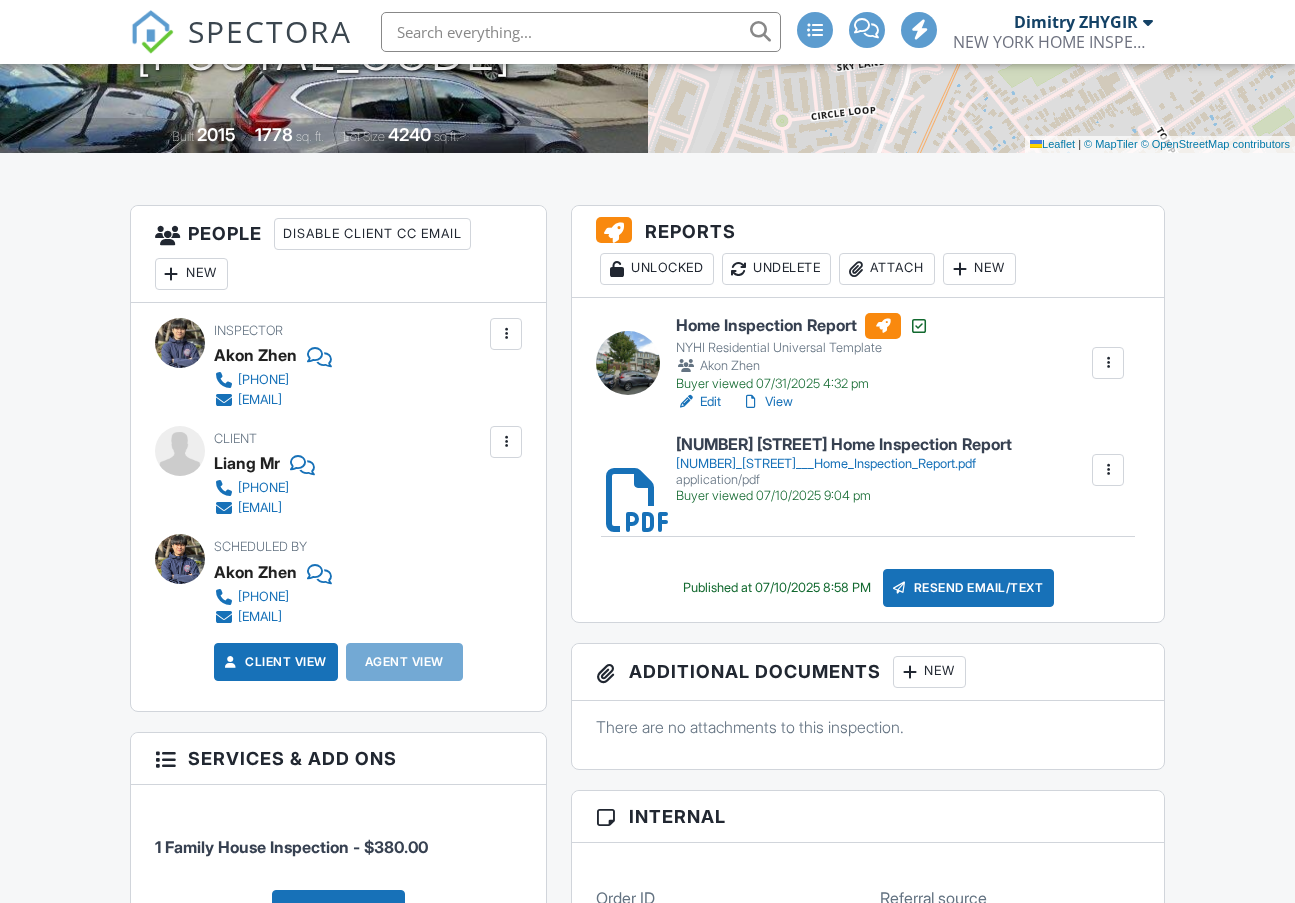 scroll, scrollTop: 500, scrollLeft: 0, axis: vertical 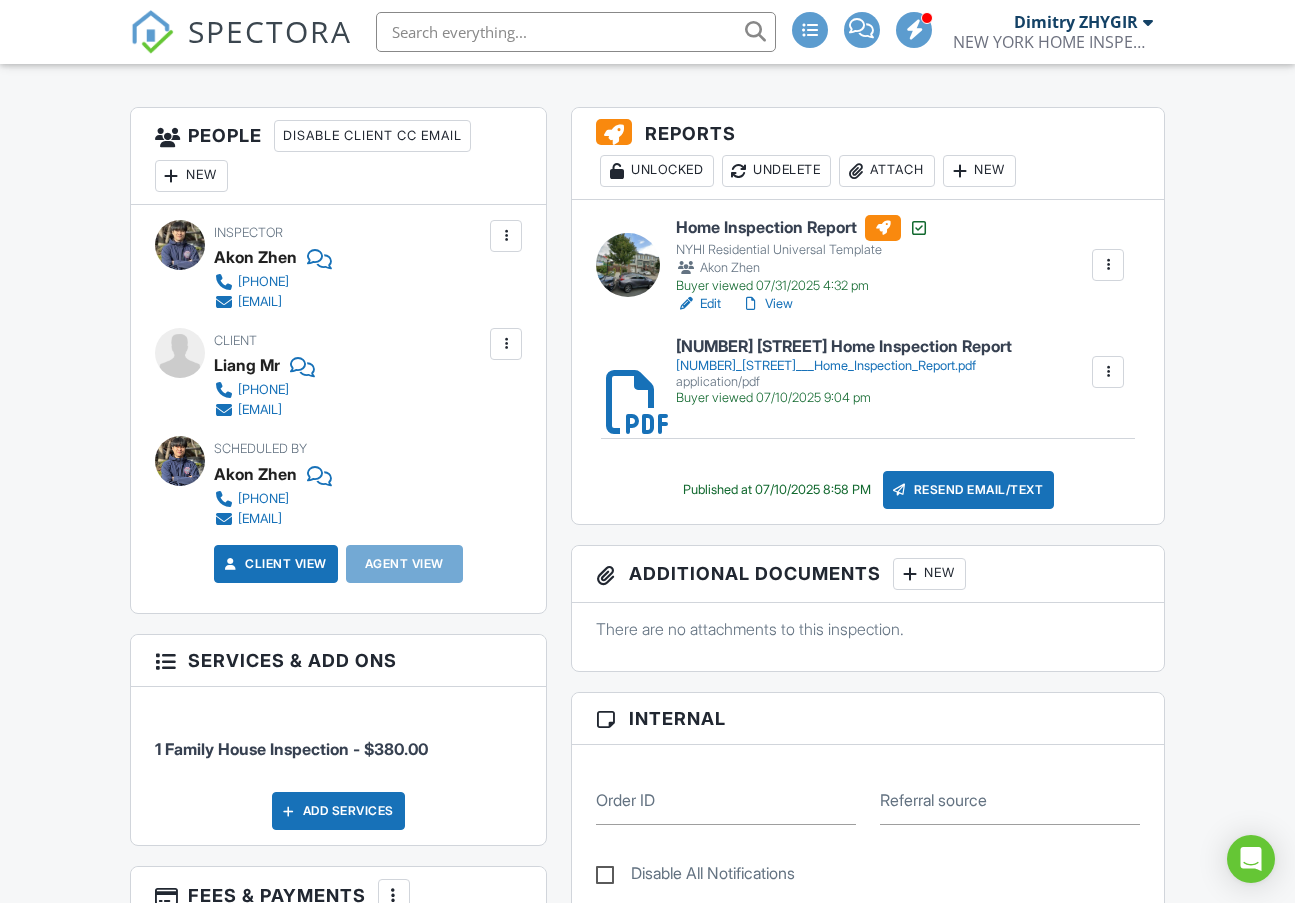 click on "New" at bounding box center (979, 171) 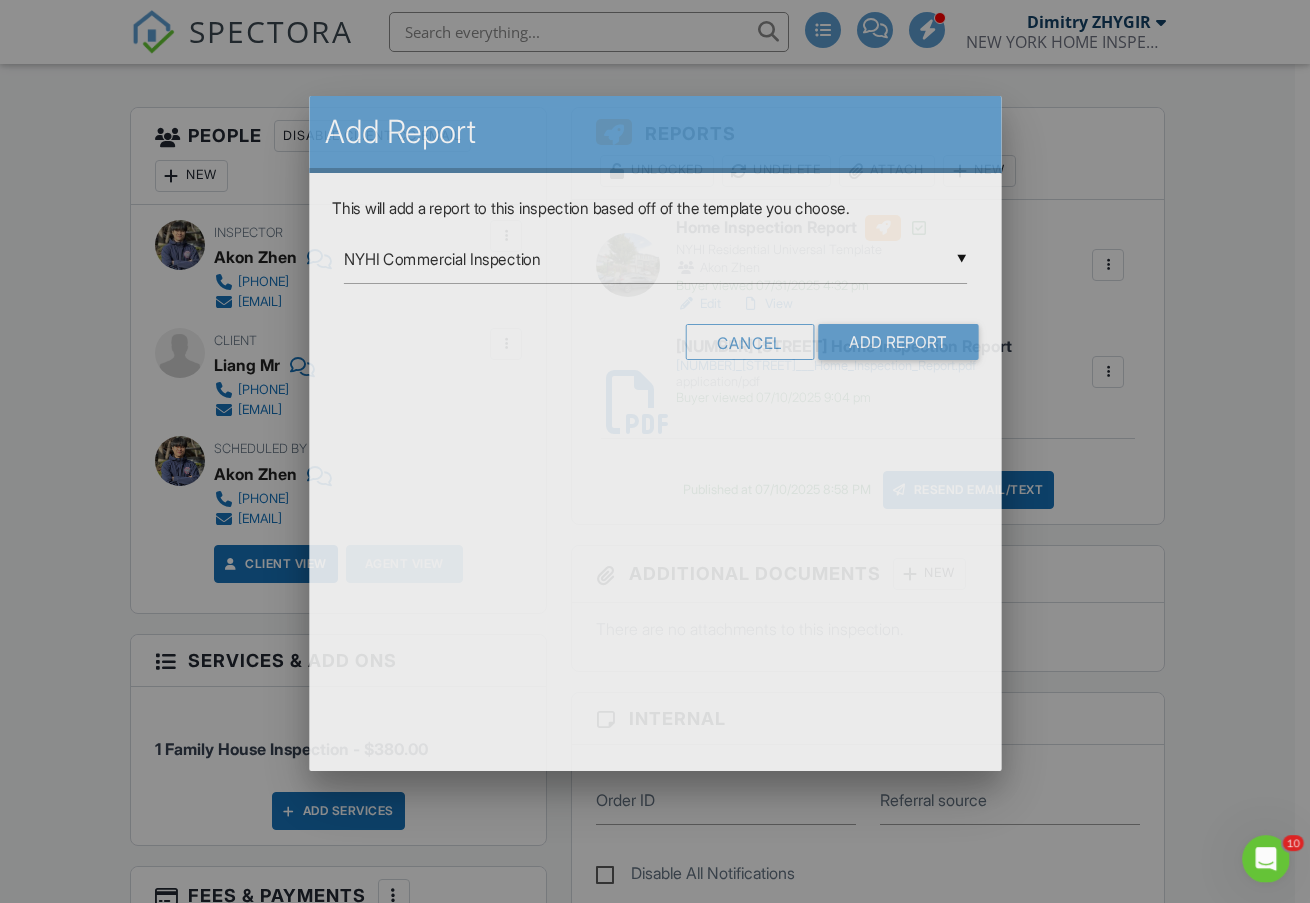 scroll, scrollTop: 0, scrollLeft: 0, axis: both 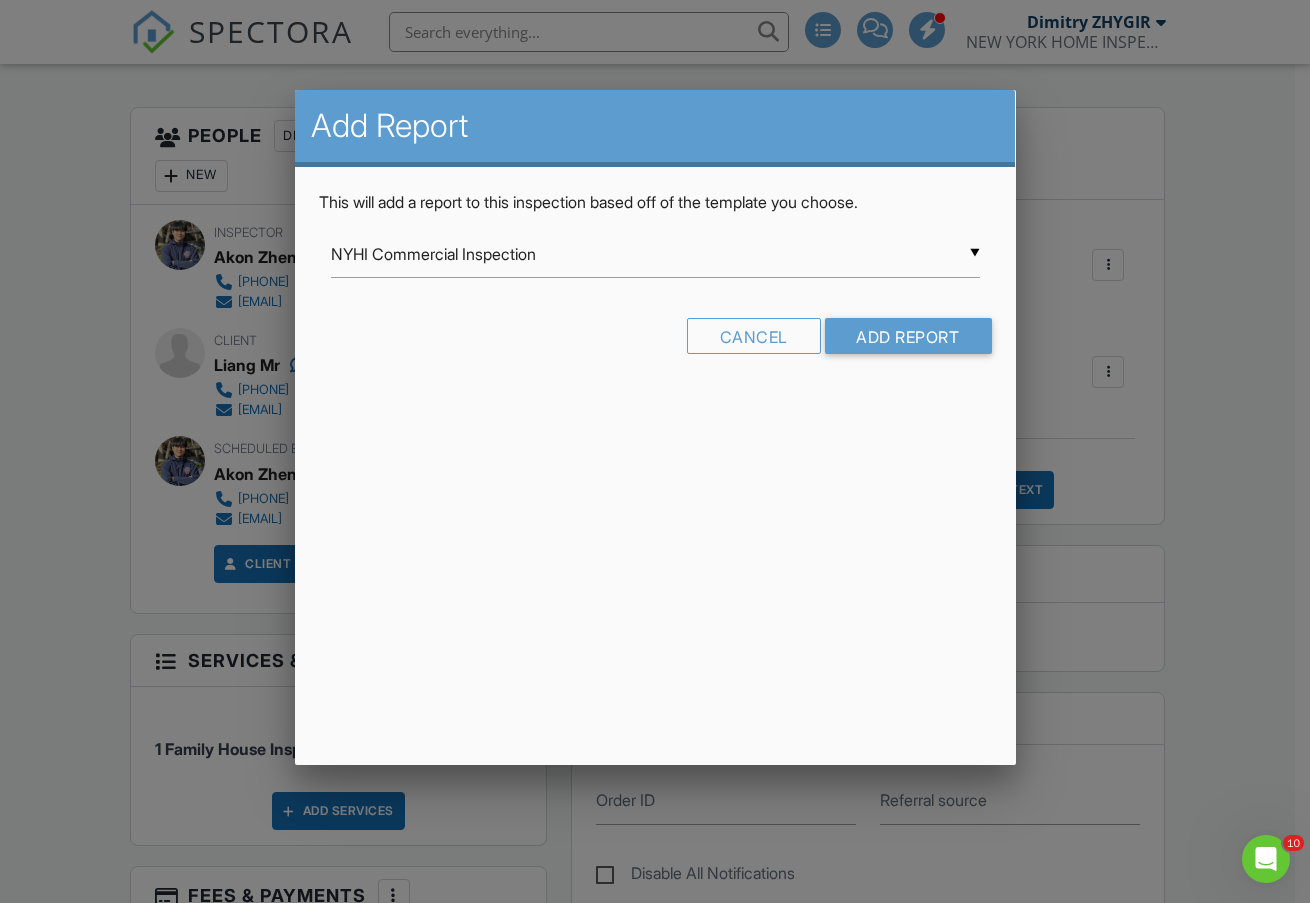 click on "▼ NYHI Commercial Inspection NYHI Commercial Inspection NYHI Condo Template NYHI Parapet Inspection Template NYHI Residential Universal Template  NYHI Roof Inspection Residential Sewer Scope  Swimming Pool and Spa NYHI NYHI Mold Inspection Radon Screening Inspection NPMA-33 NYHI NYHI Commercial Inspection
NYHI Condo Template
NYHI Parapet Inspection Template
NYHI Residential Universal Template
NYHI Roof Inspection
Residential Sewer Scope
Swimming Pool and Spa NYHI
NYHI Mold Inspection
Radon Screening Inspection
NPMA-33 NYHI" at bounding box center [655, 254] 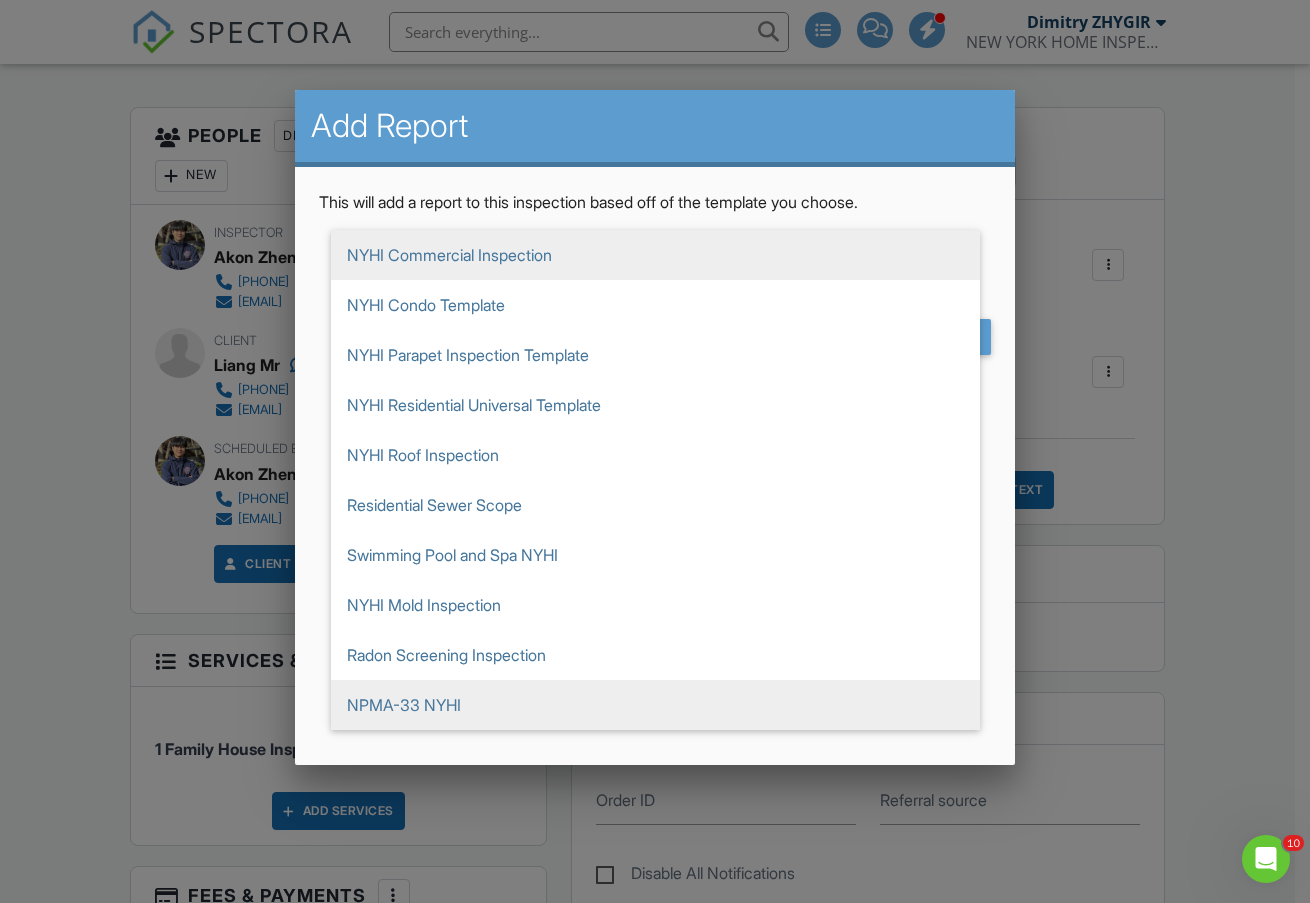 click on "NPMA-33 NYHI" at bounding box center [655, 705] 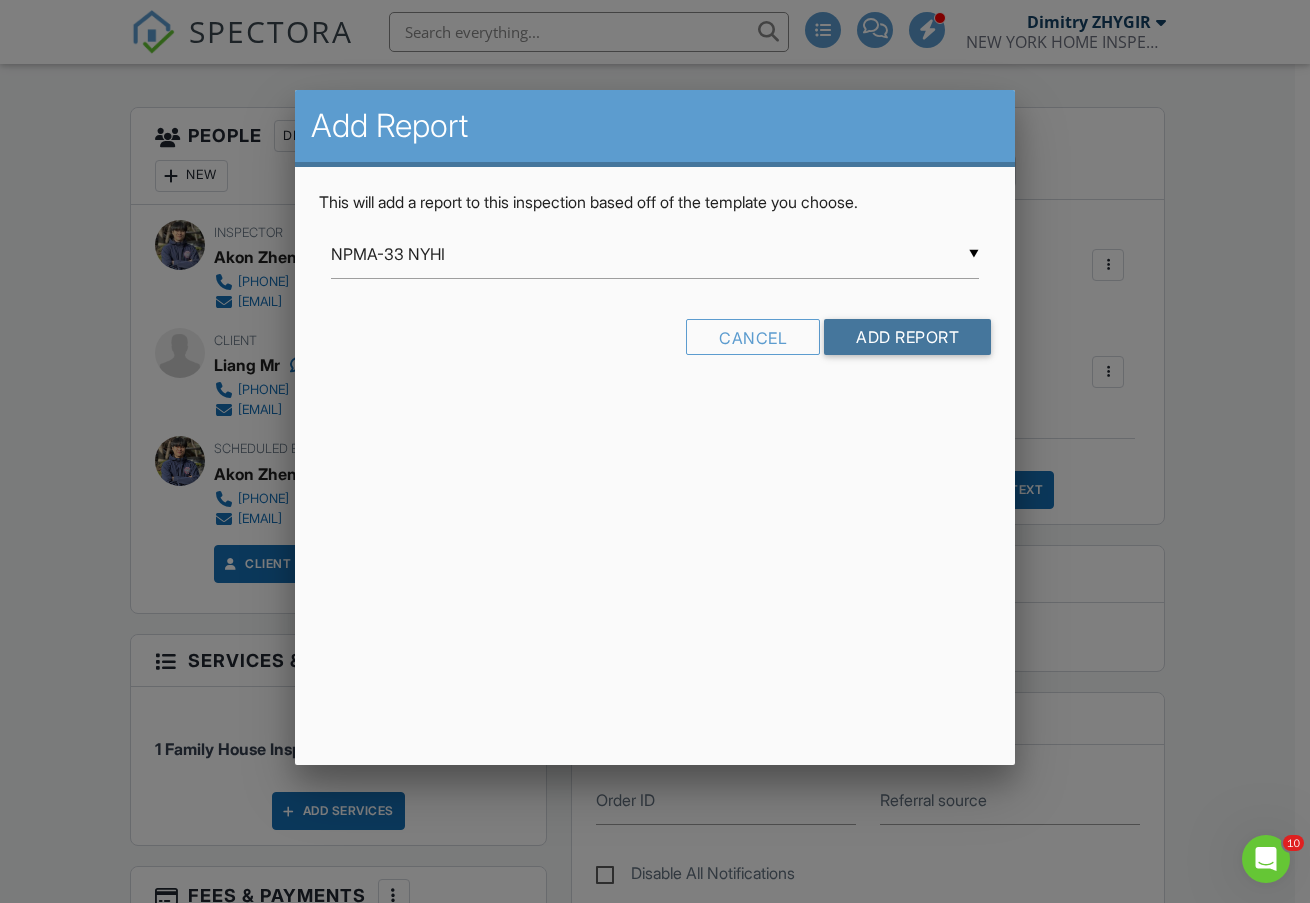 click on "Add Report" at bounding box center [907, 337] 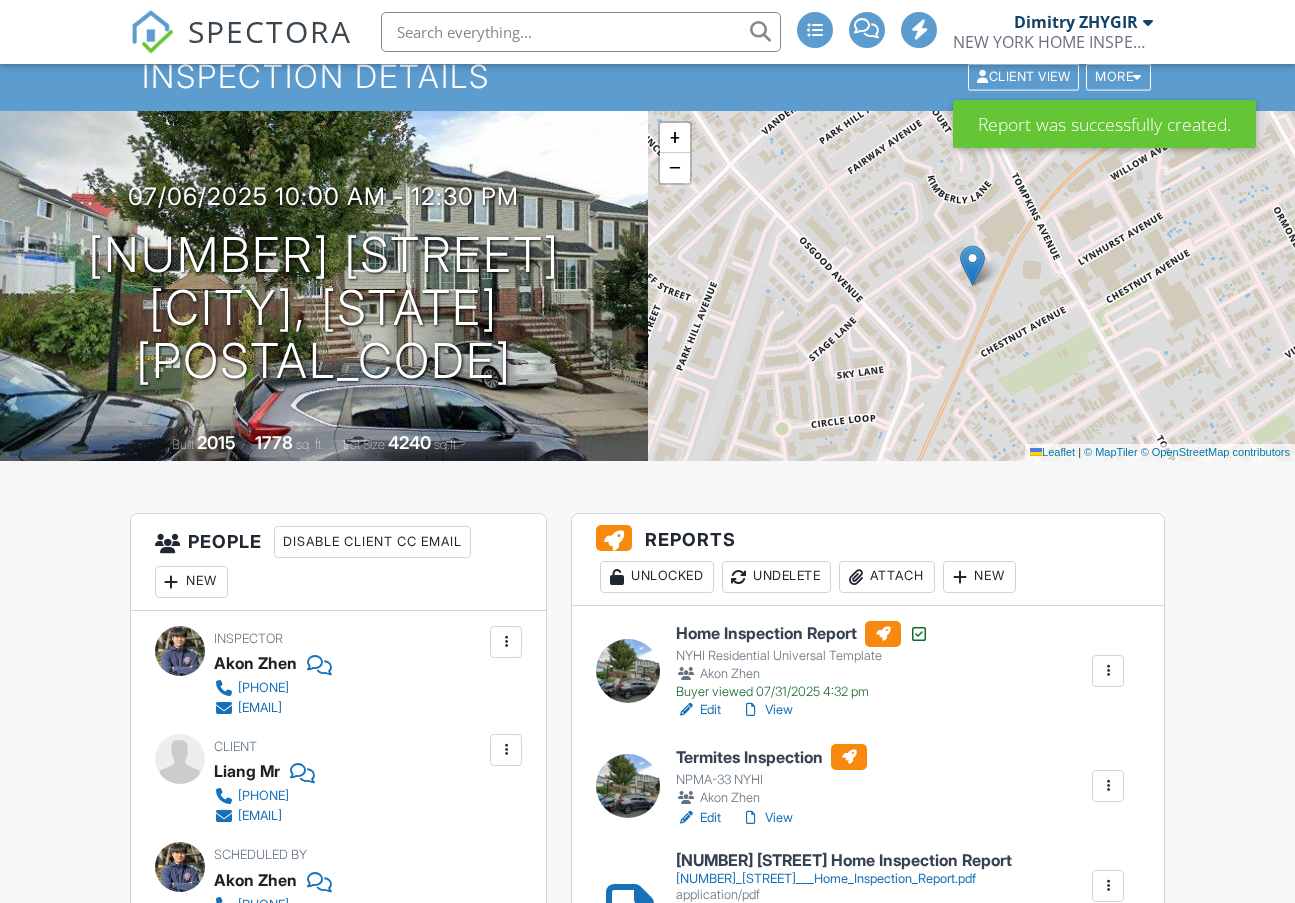 scroll, scrollTop: 333, scrollLeft: 0, axis: vertical 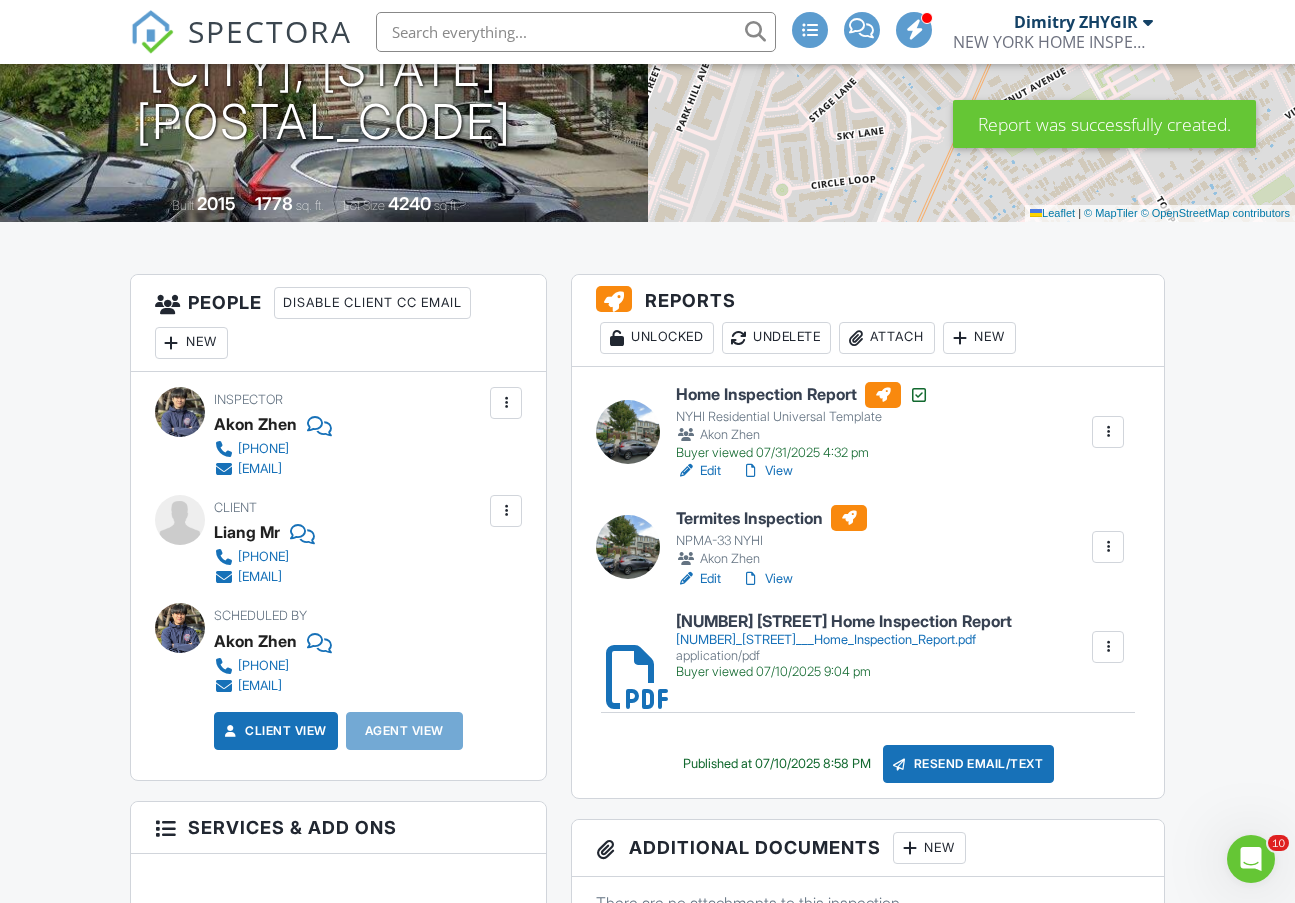 click at bounding box center [1108, 547] 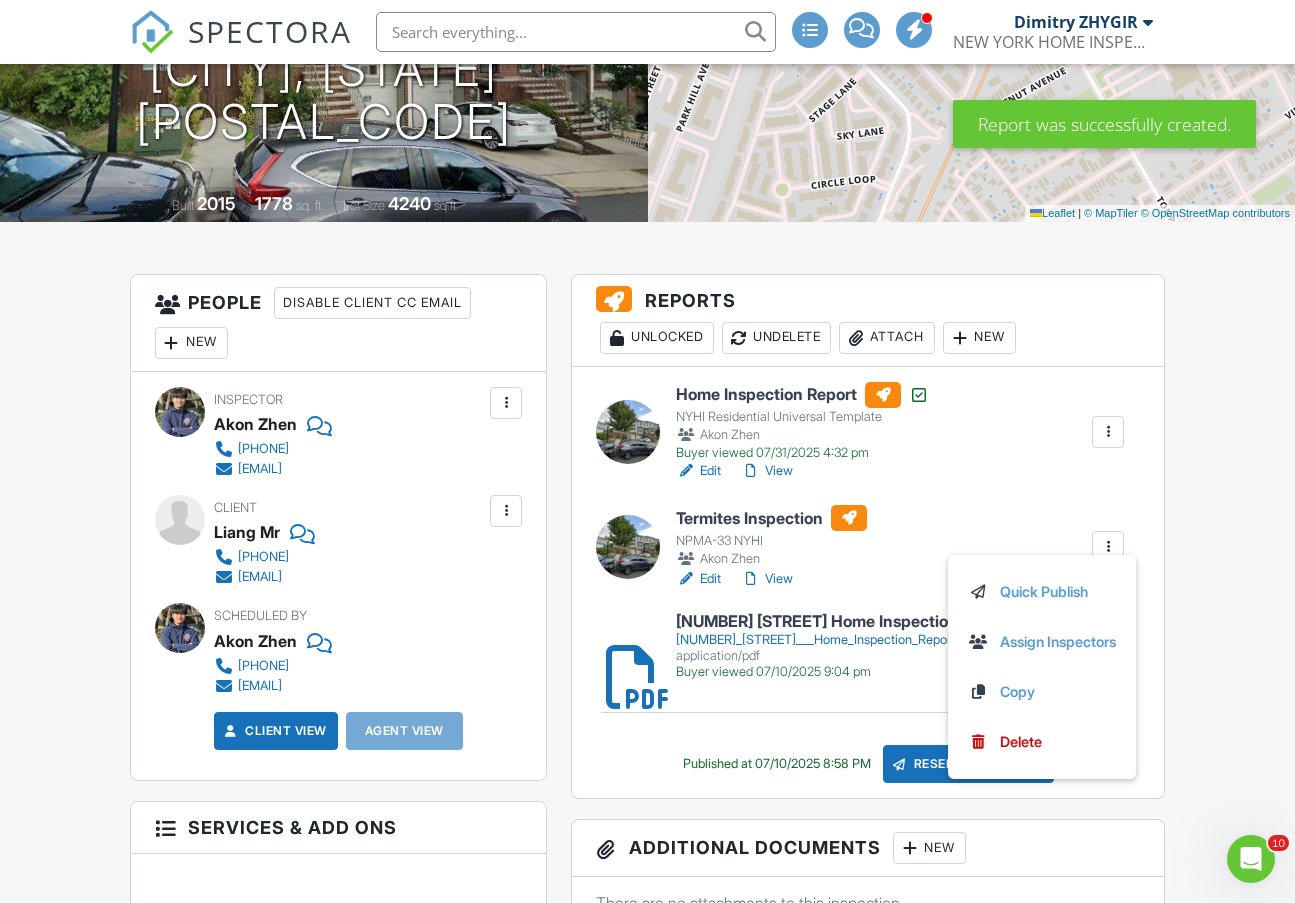 click on "Edit" at bounding box center [698, 579] 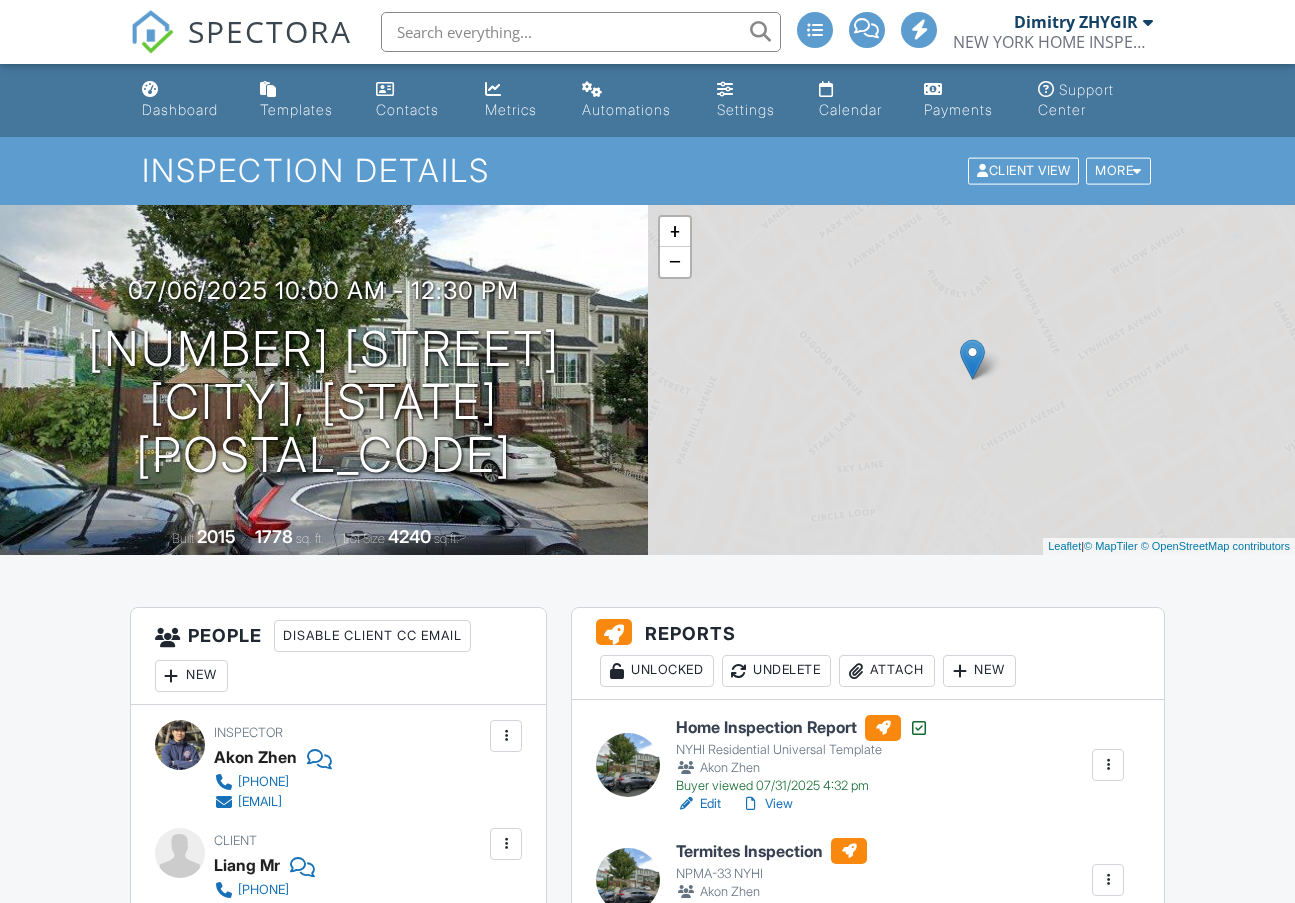 scroll, scrollTop: 0, scrollLeft: 0, axis: both 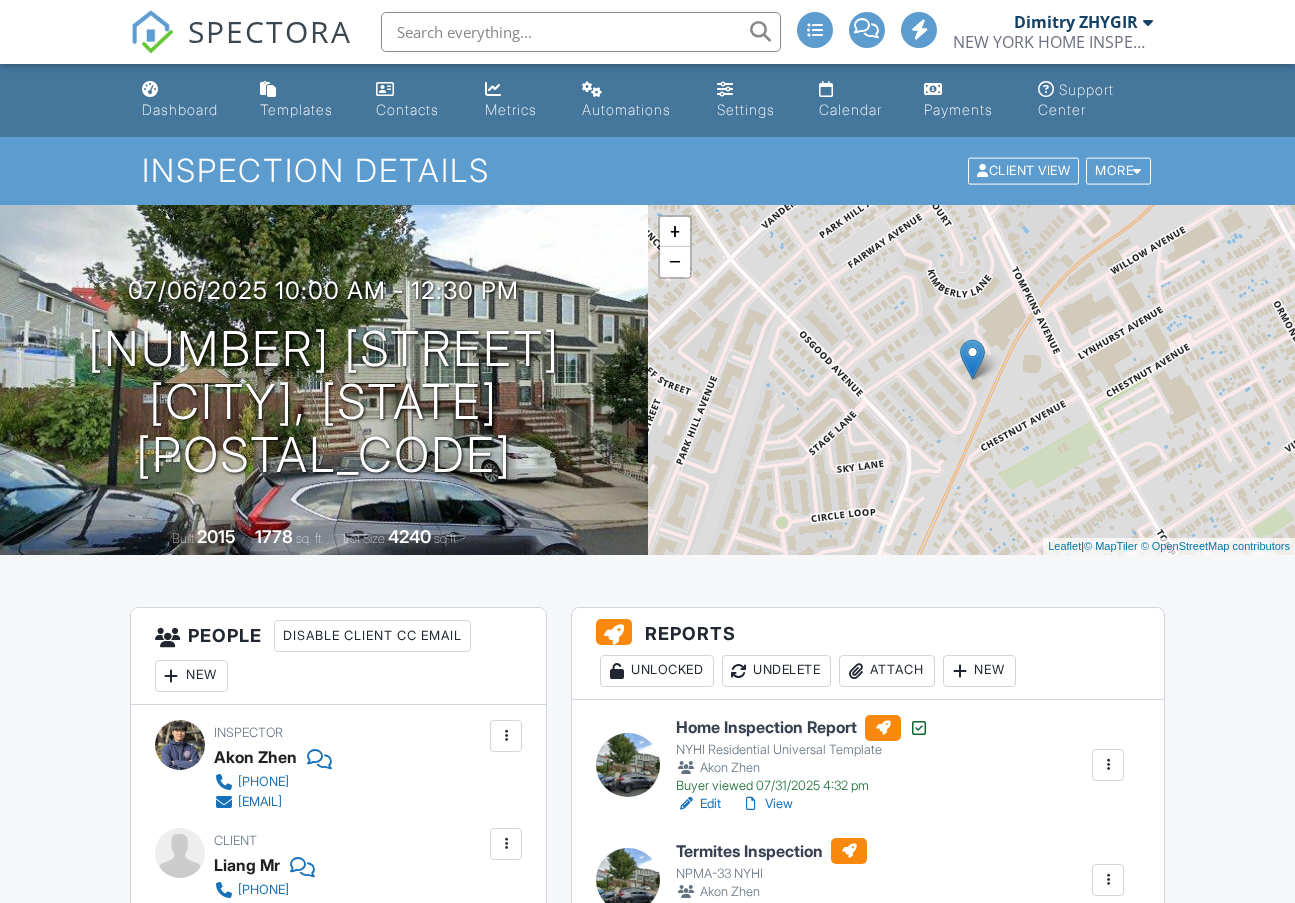 click on "Attach" at bounding box center (887, 671) 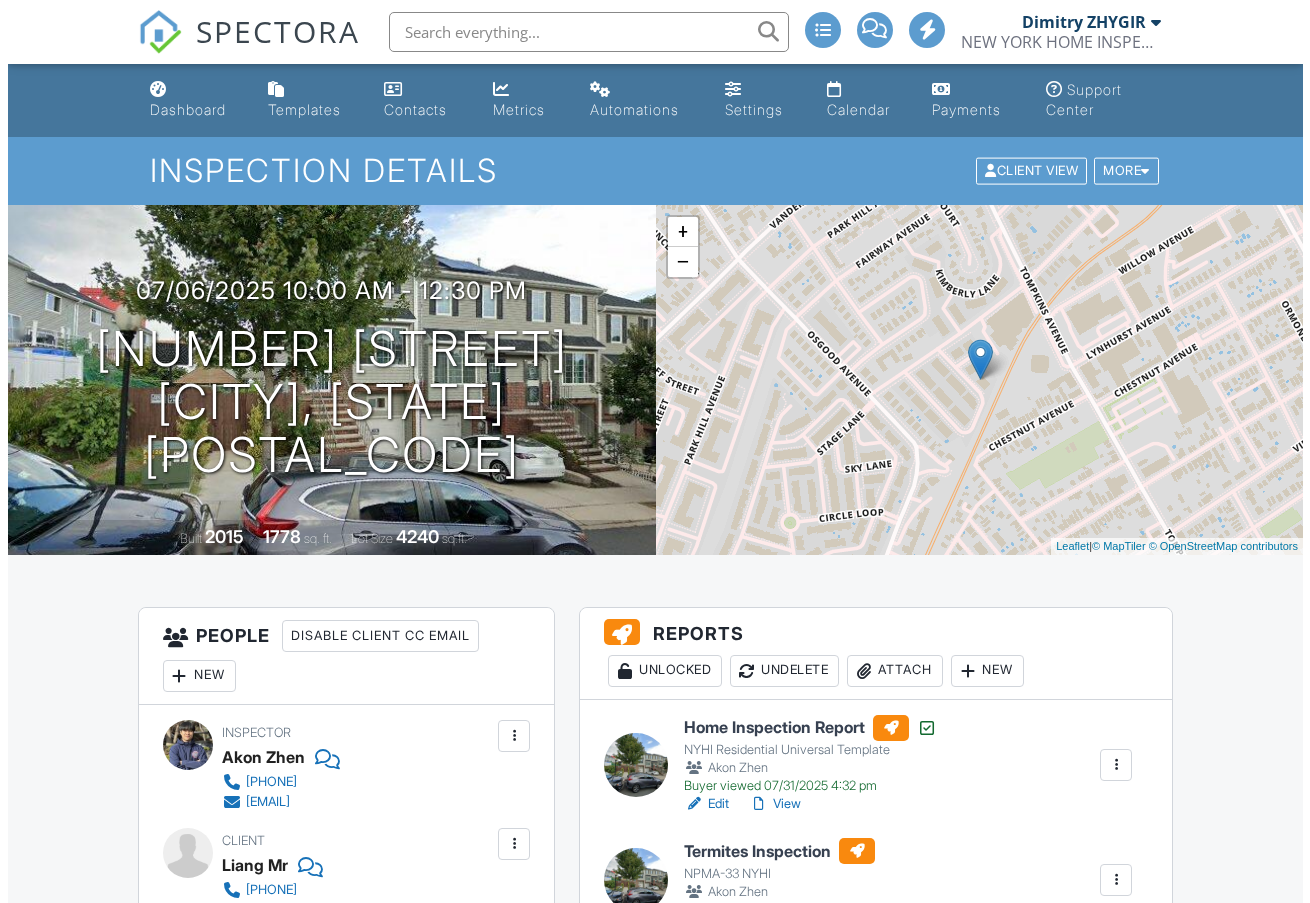 scroll, scrollTop: 333, scrollLeft: 0, axis: vertical 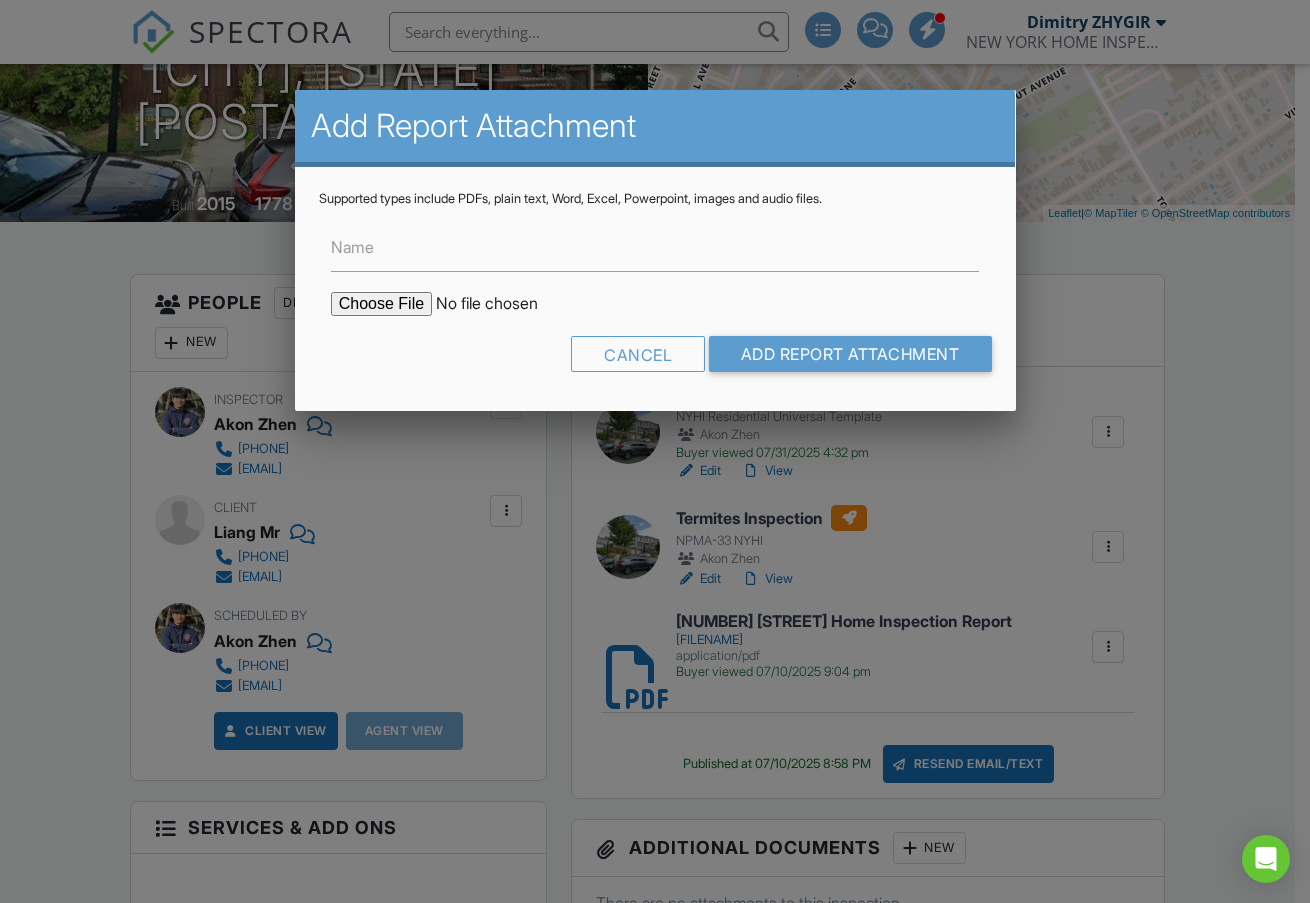 click at bounding box center [501, 304] 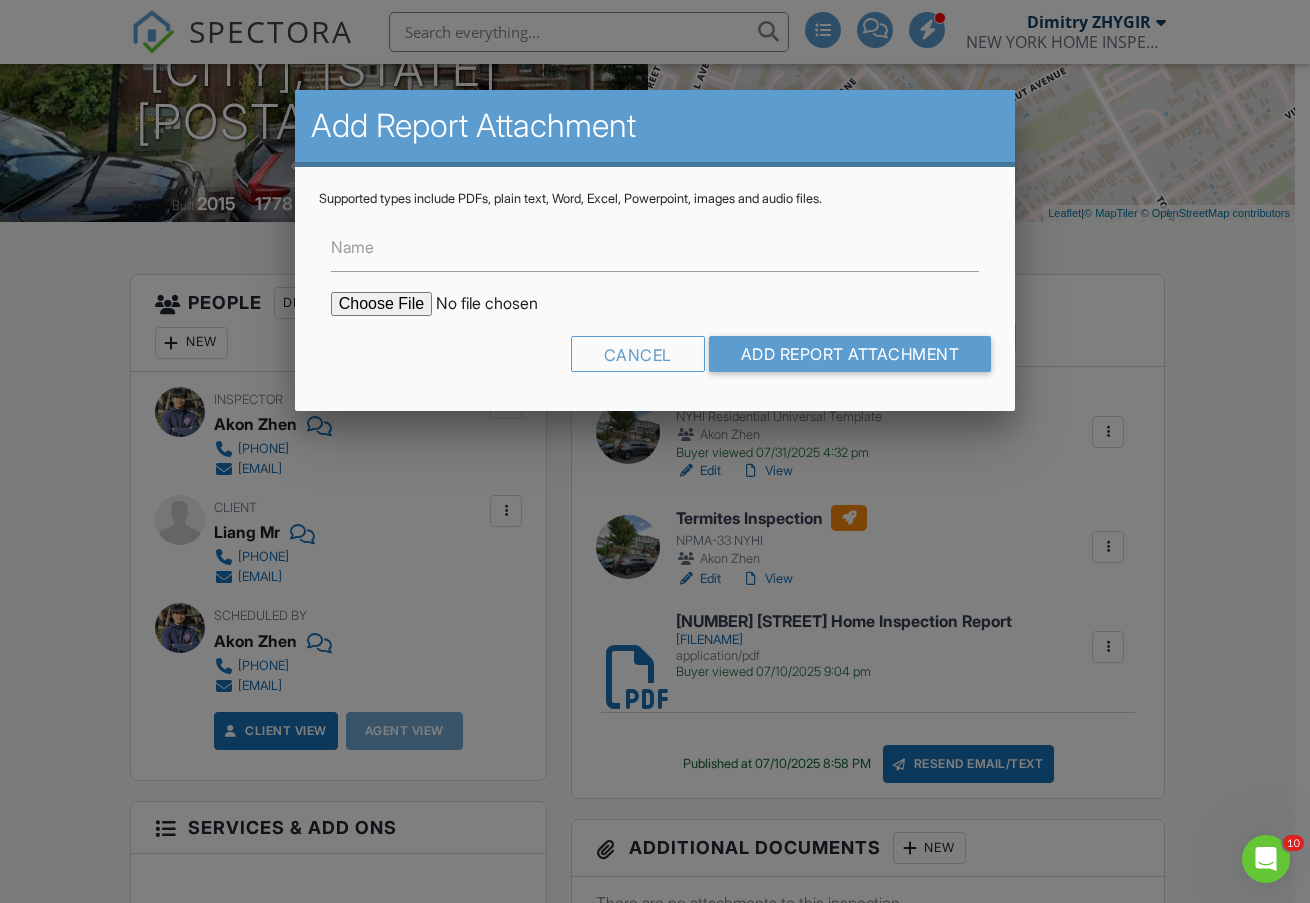 scroll, scrollTop: 0, scrollLeft: 0, axis: both 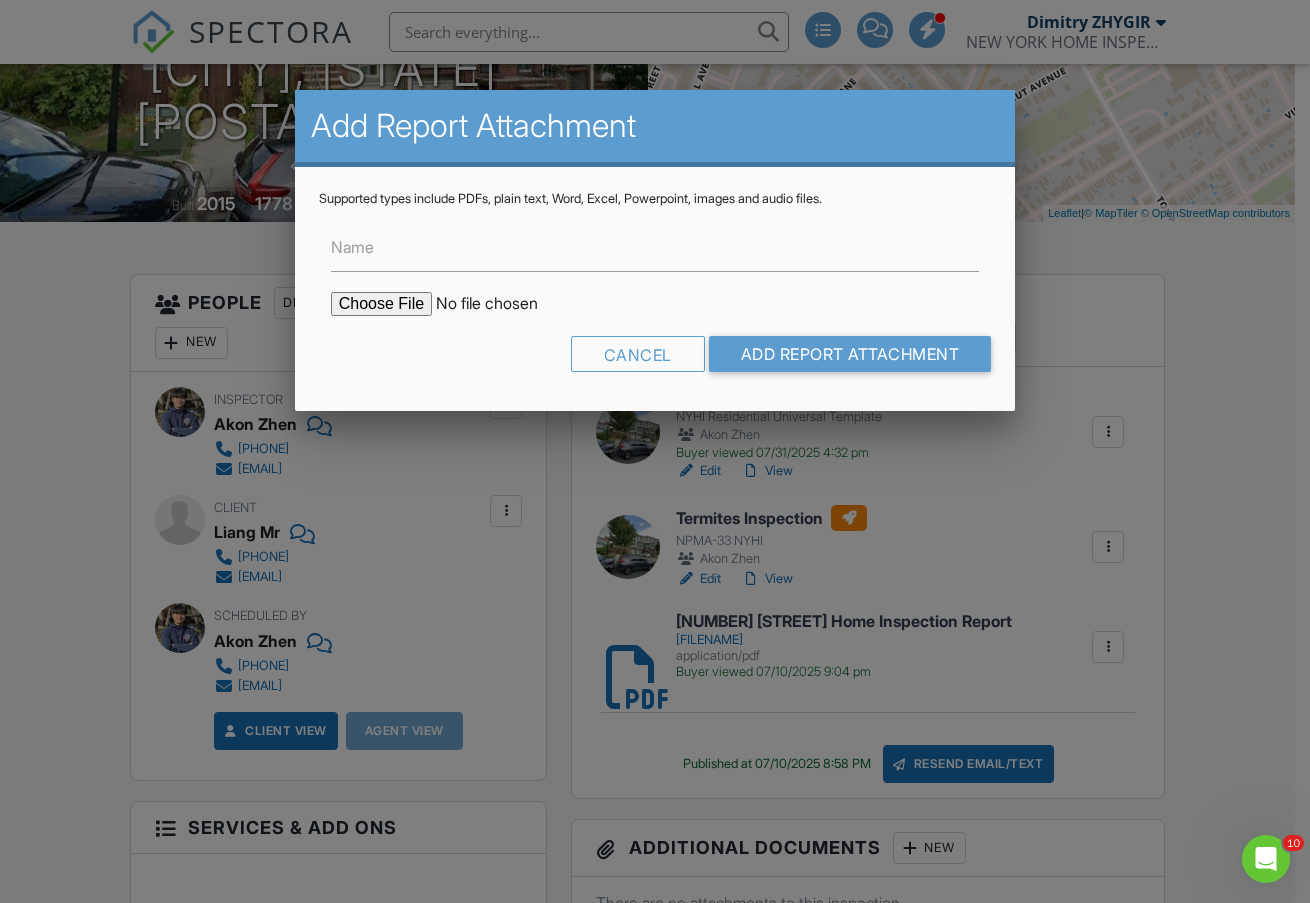type on "C:\fakepath\41_Burgundy_Loop___Termites_Inspection.pdf" 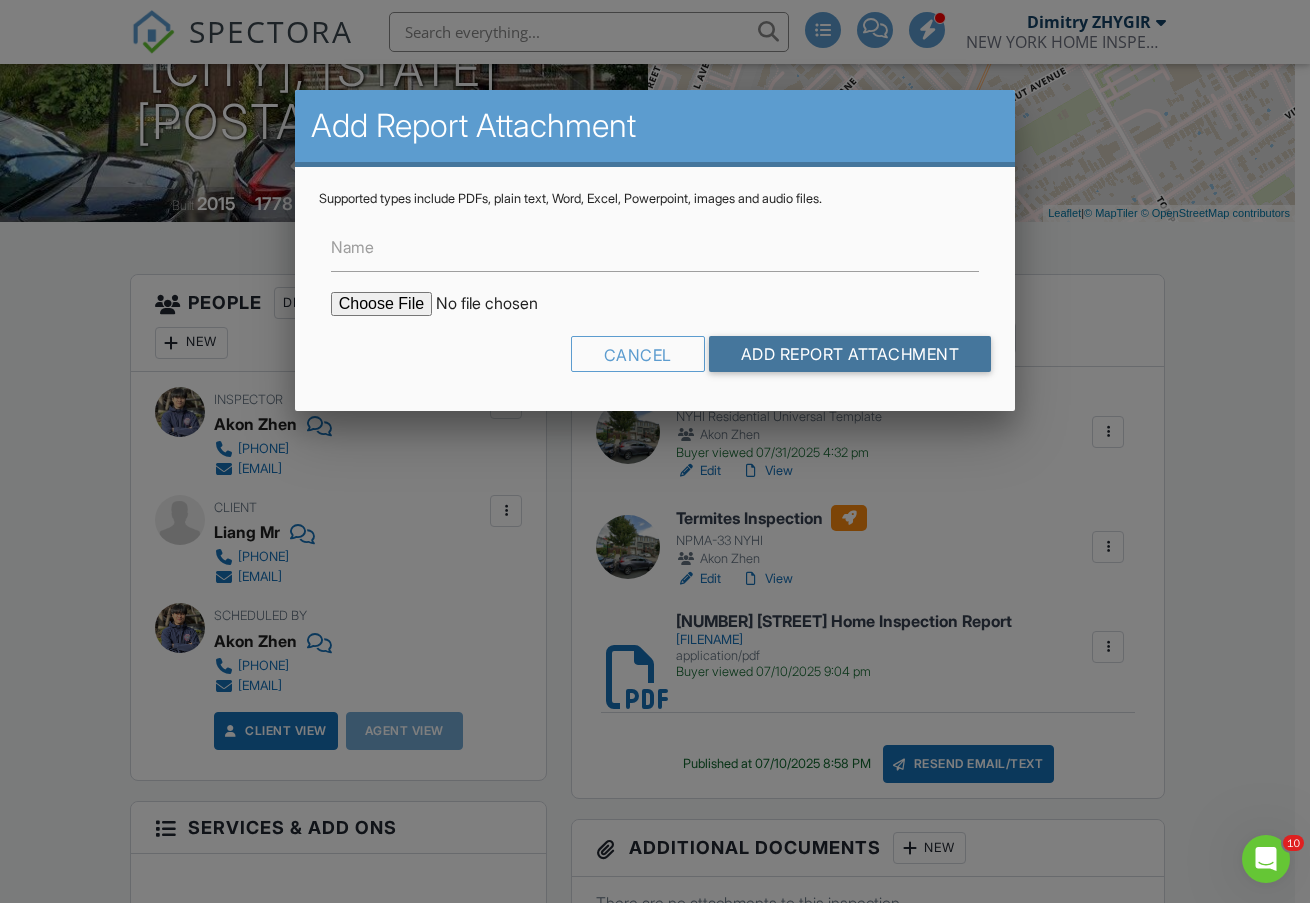 click on "Add Report Attachment" at bounding box center (850, 354) 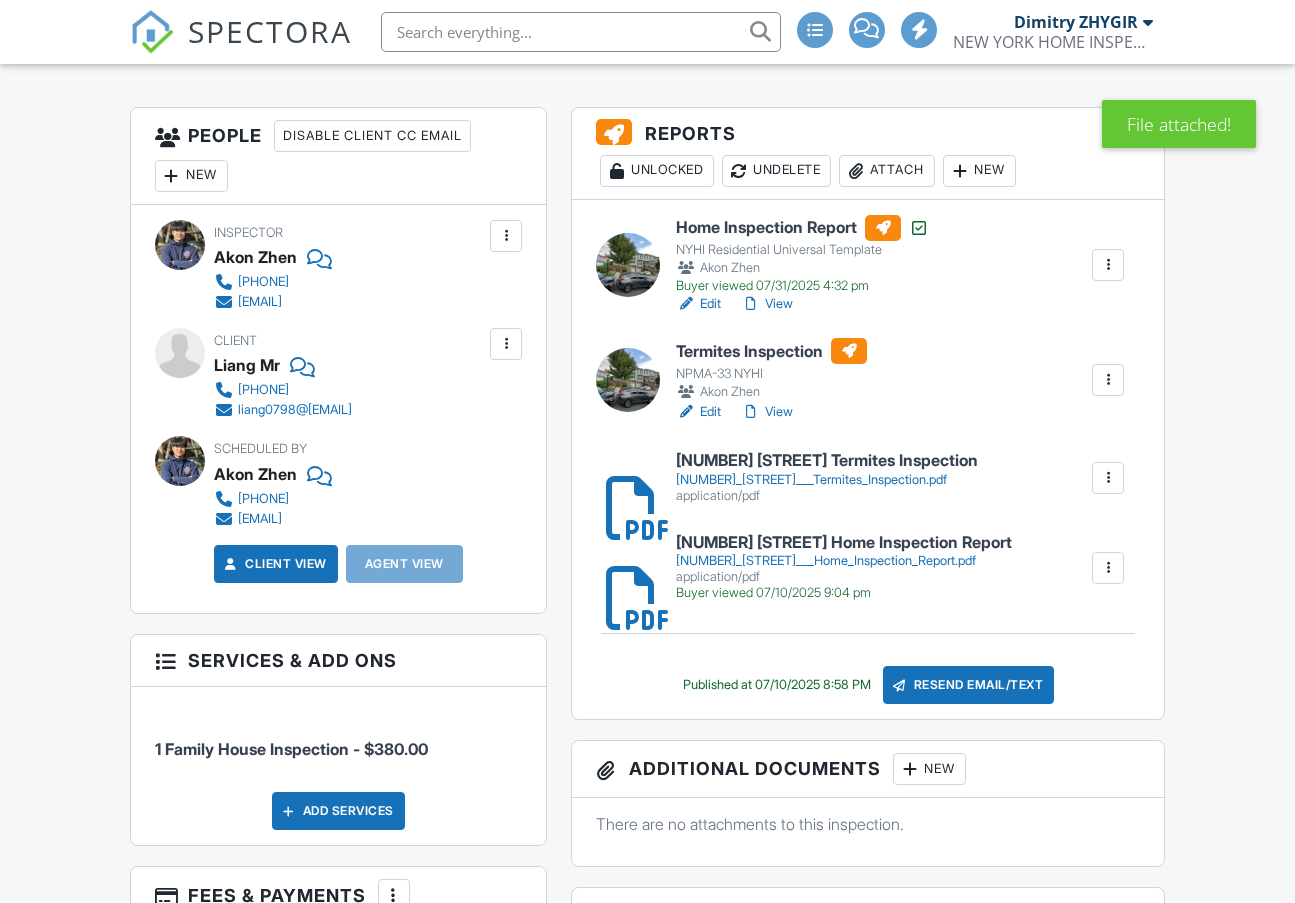 scroll, scrollTop: 500, scrollLeft: 0, axis: vertical 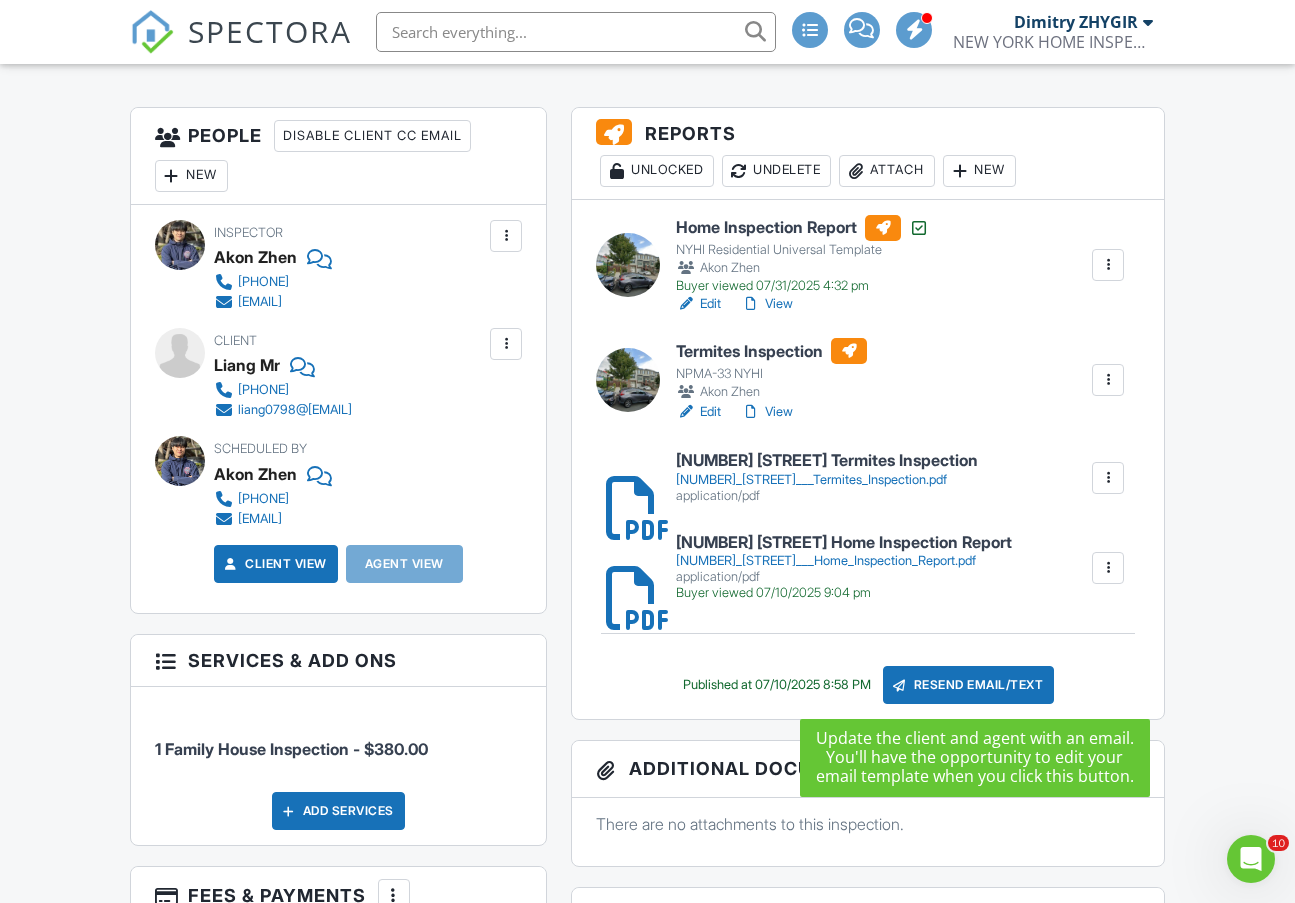 click on "Resend Email/Text" at bounding box center [969, 685] 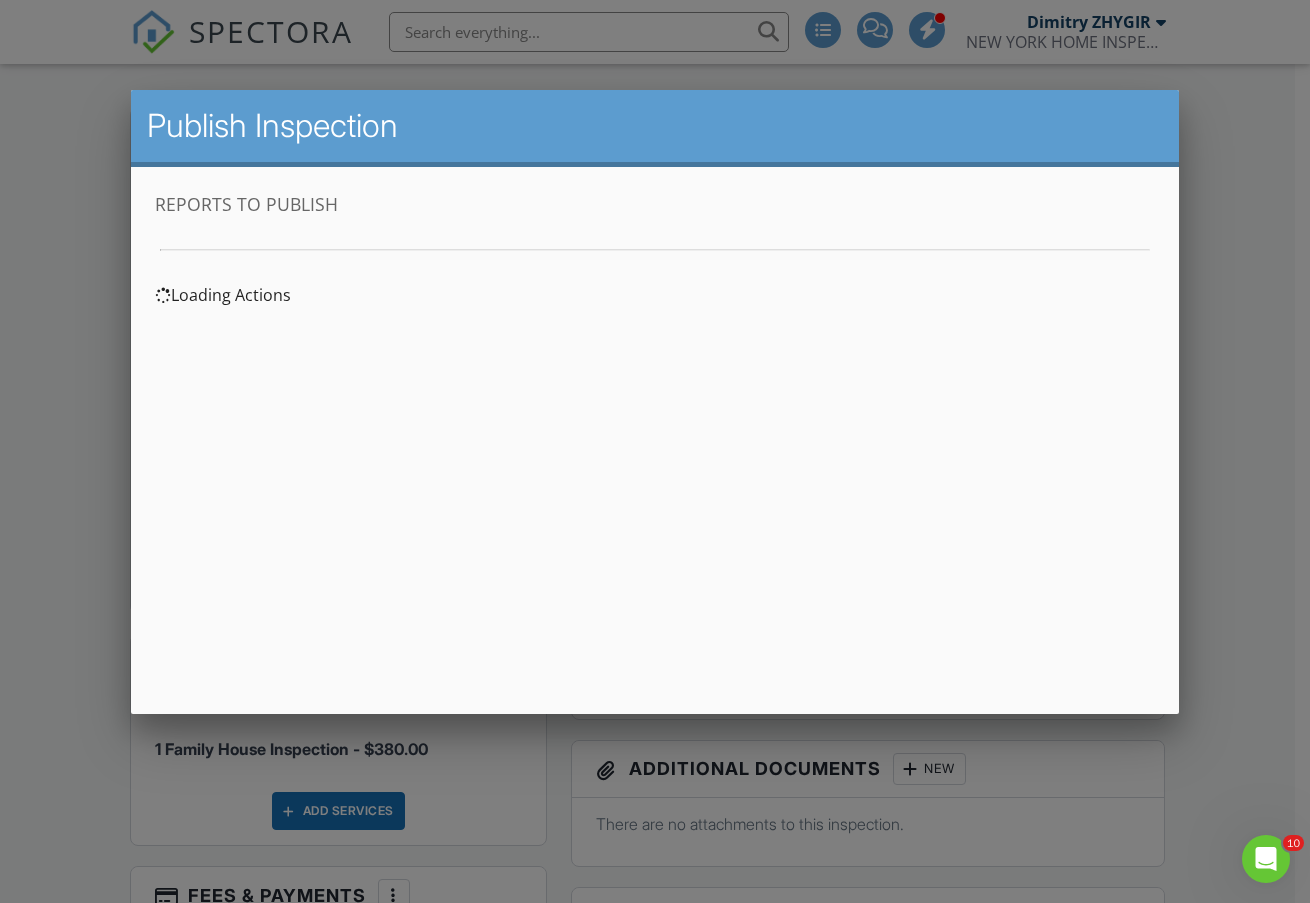 scroll, scrollTop: 0, scrollLeft: 0, axis: both 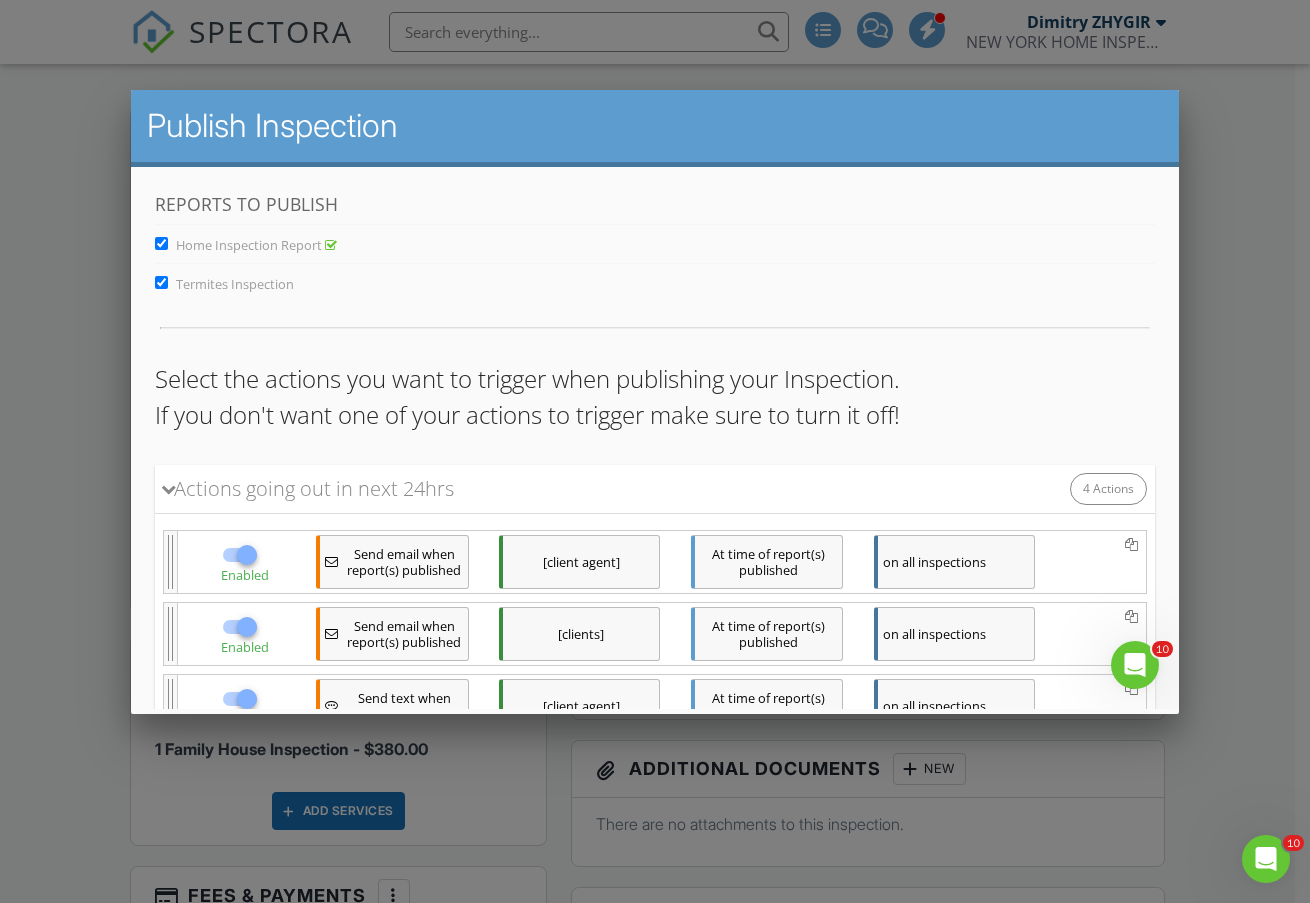 click on "Home Inspection Report" at bounding box center [161, 243] 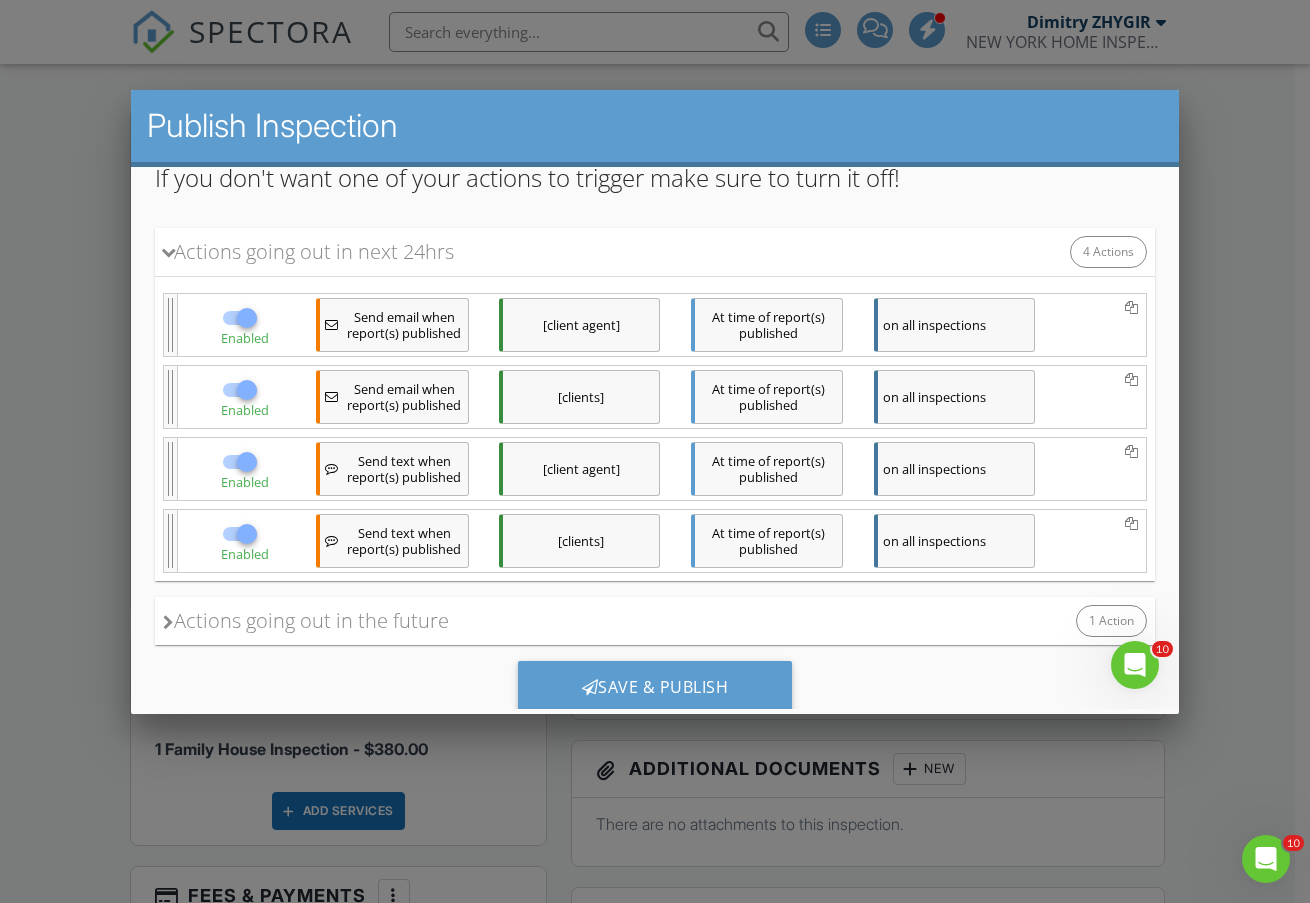 scroll, scrollTop: 298, scrollLeft: 0, axis: vertical 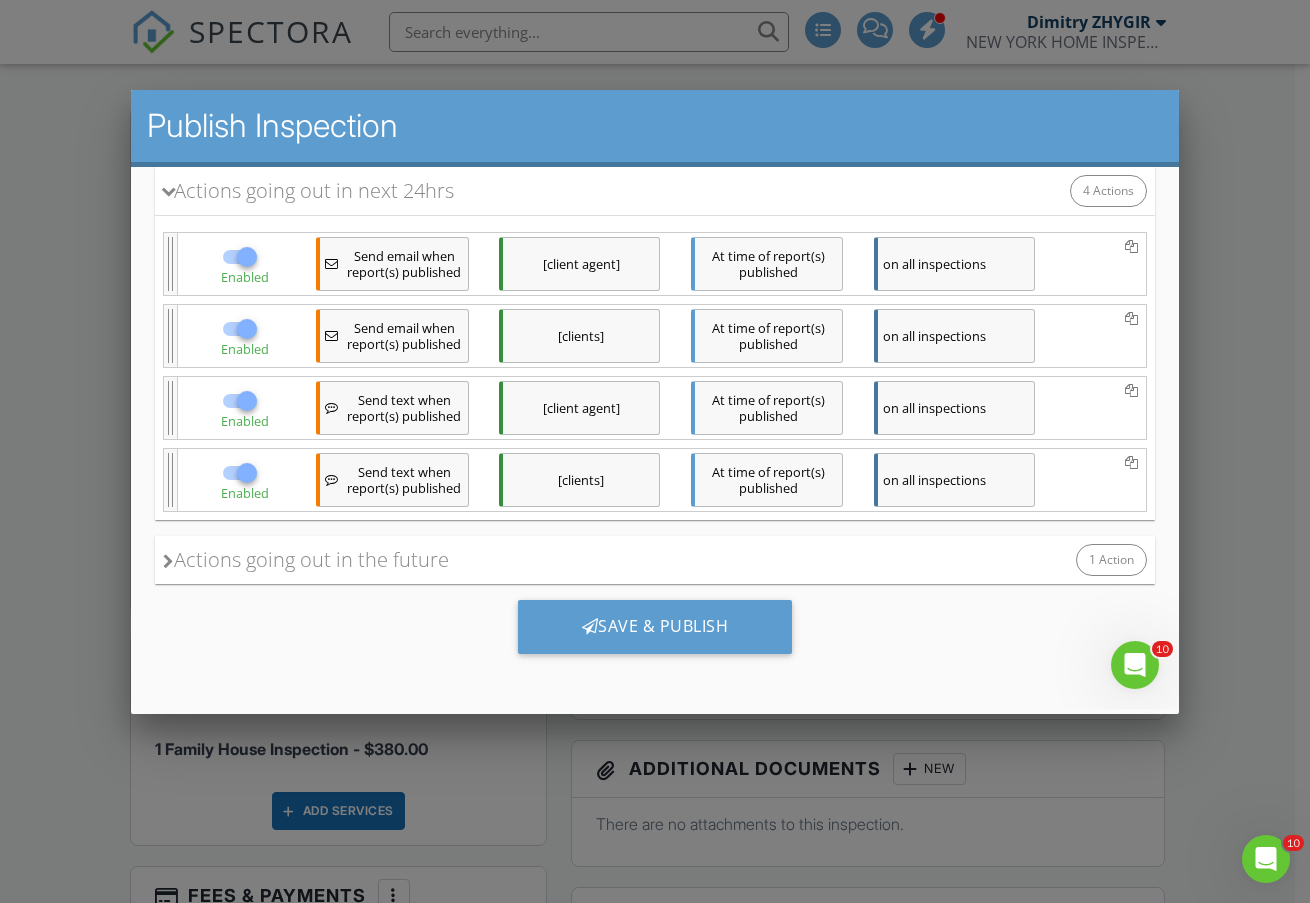 click on "Actions going out in the future
1 Action" at bounding box center [655, 560] 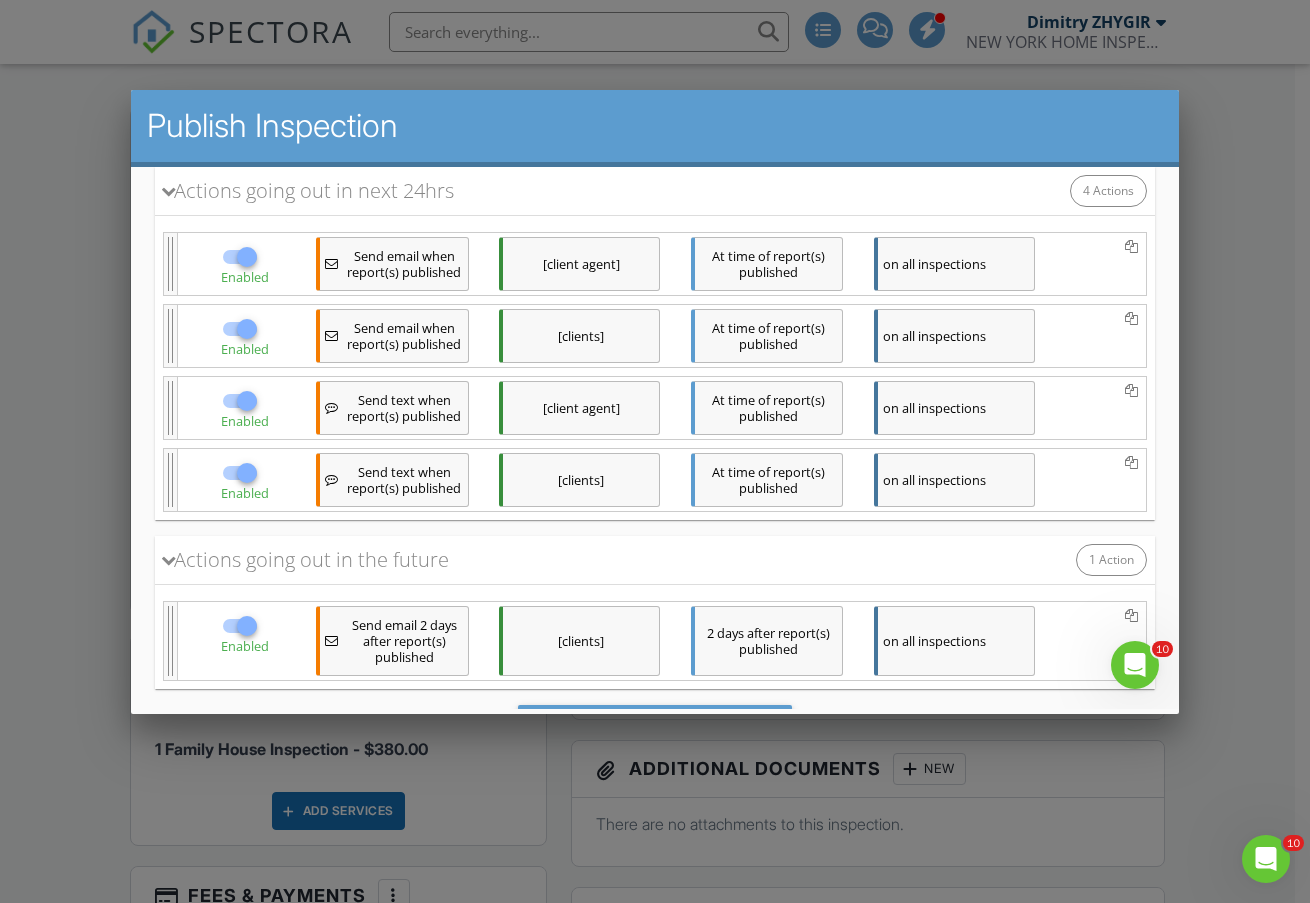 click at bounding box center [247, 626] 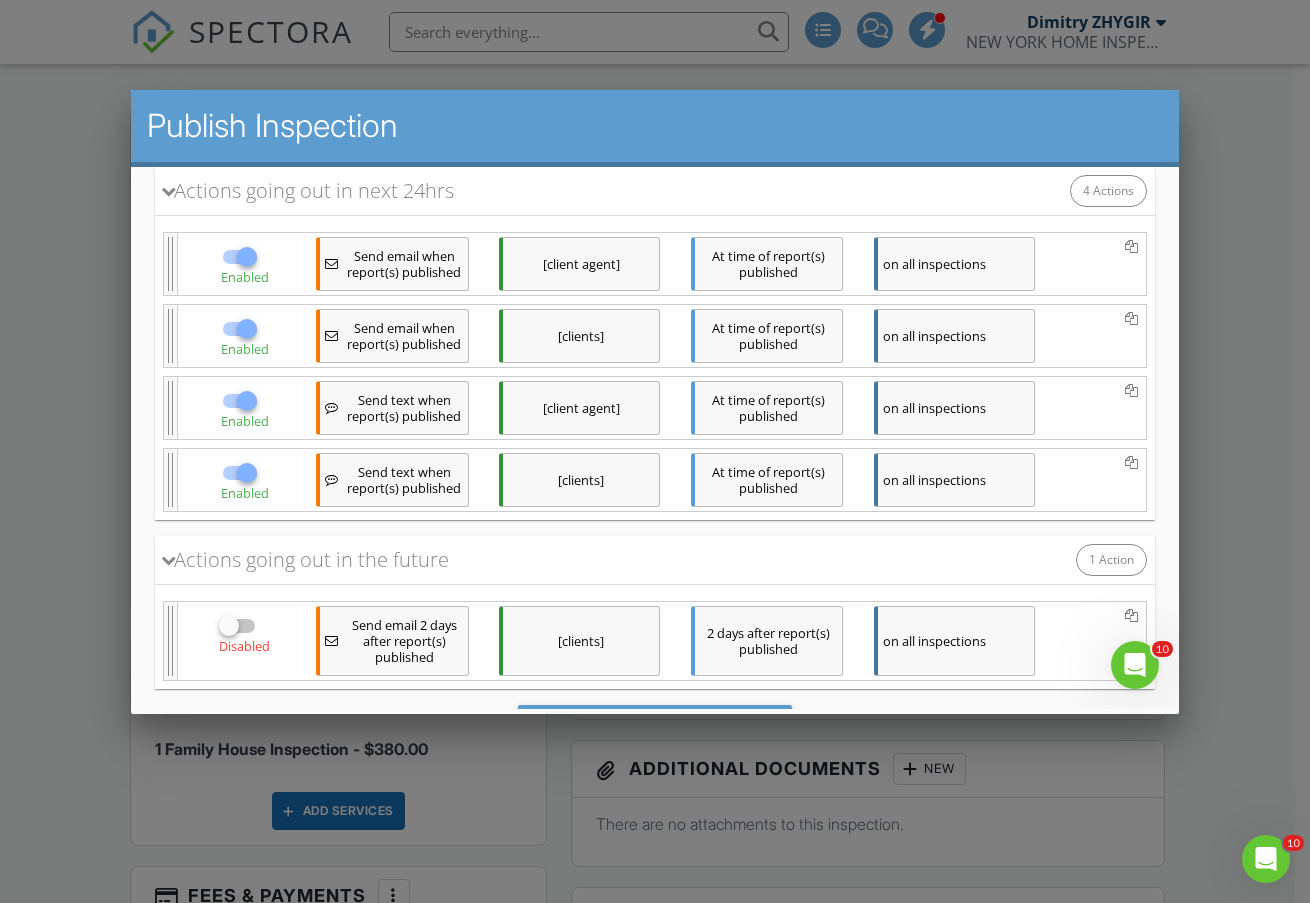 click on "Reports to Publish     Home Inspection Report     Termites Inspection
Select the actions you want to trigger when publishing your
Inspection.
If you don't want one of your actions to trigger make sure to turn
it off!
Actions going out in next 24hrs
4 Actions
Enabled
Send email when report(s) published
[client agent]
At time of
report(s) published
on all inspections
subject:
Report Ready
Enabled
Send email when report(s) published
[clients]
At time of
report(s) published
subject:" at bounding box center (655, 341) 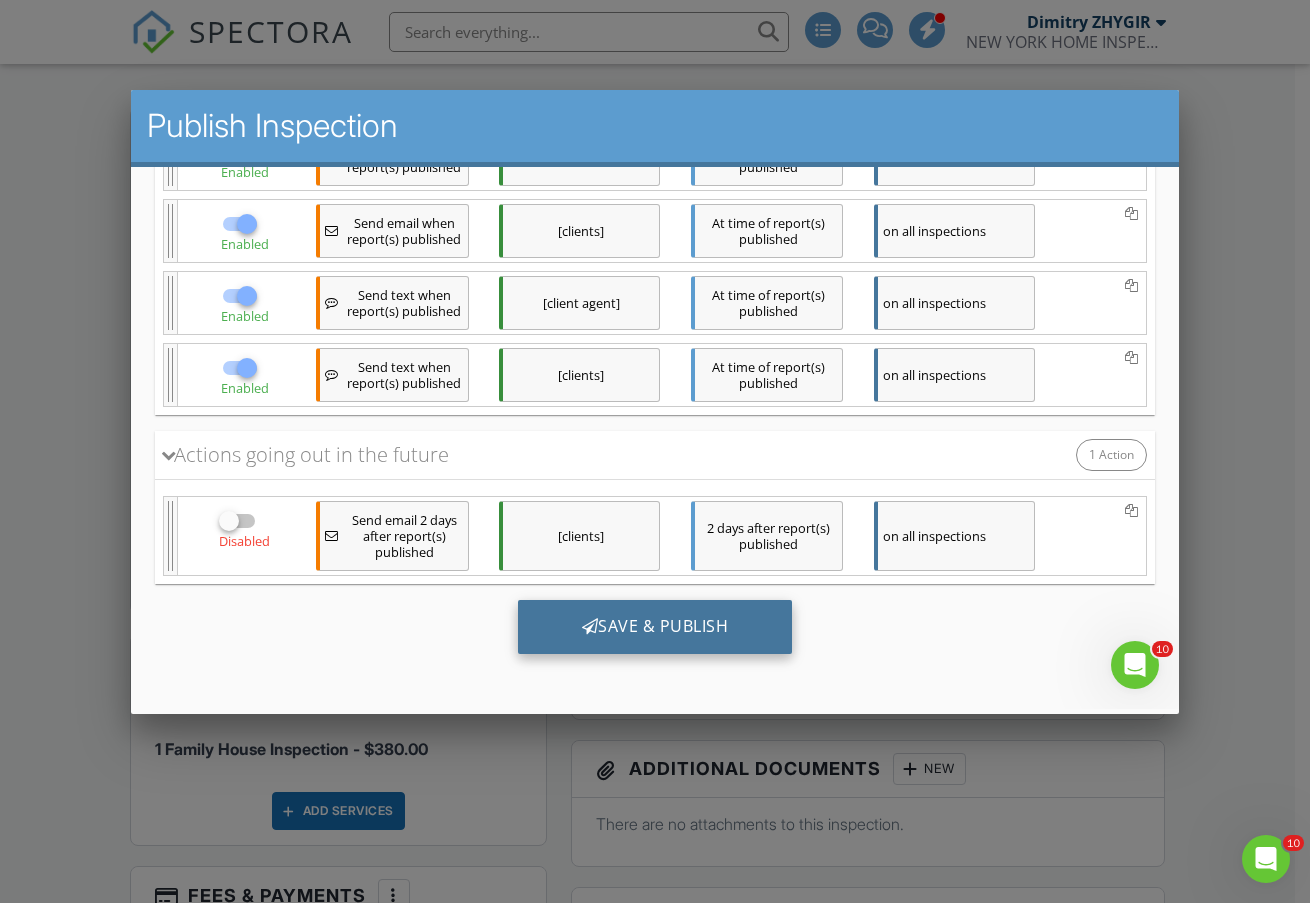 click on "Save & Publish" at bounding box center (655, 627) 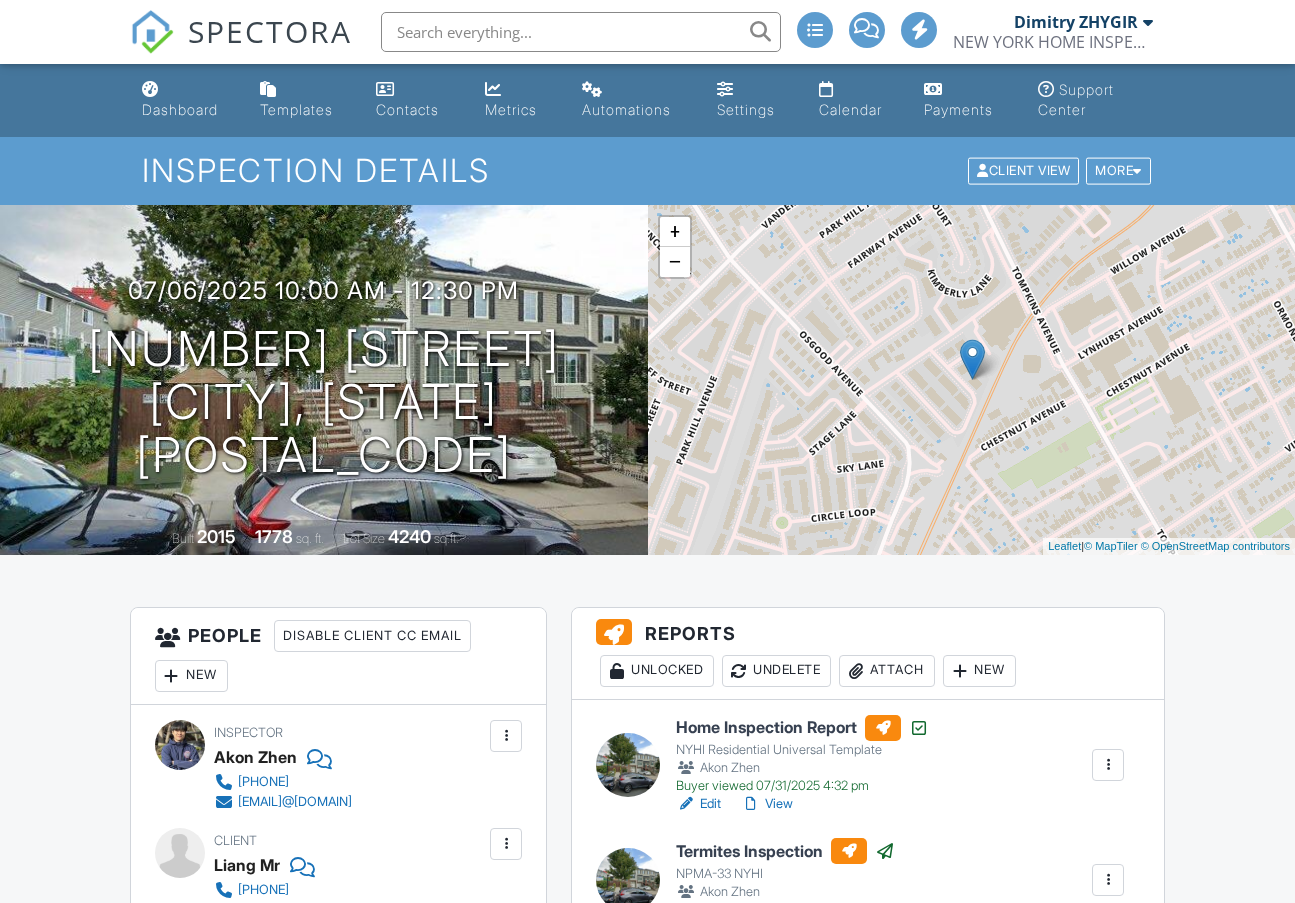 scroll, scrollTop: 0, scrollLeft: 0, axis: both 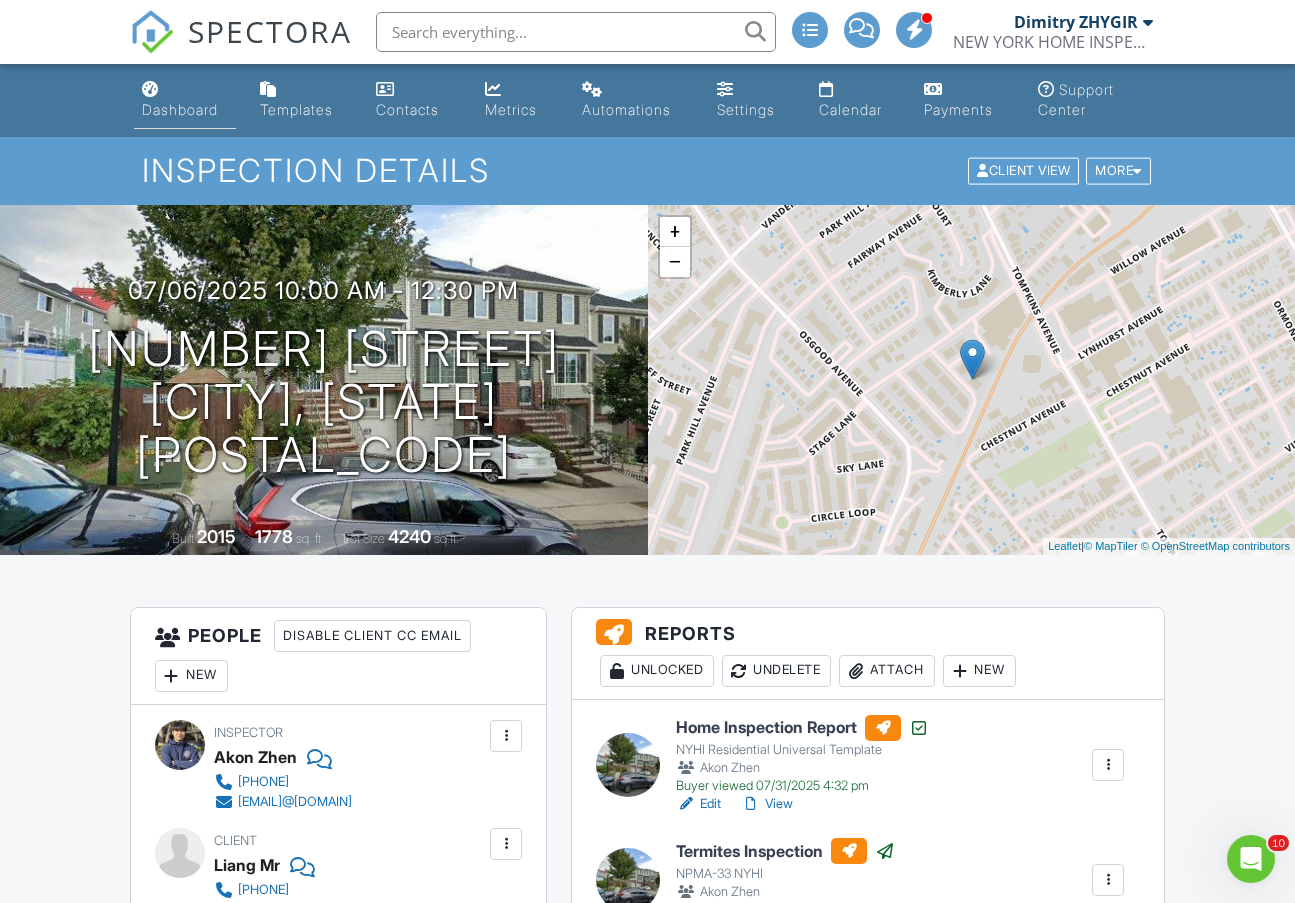 click on "Dashboard" at bounding box center (180, 109) 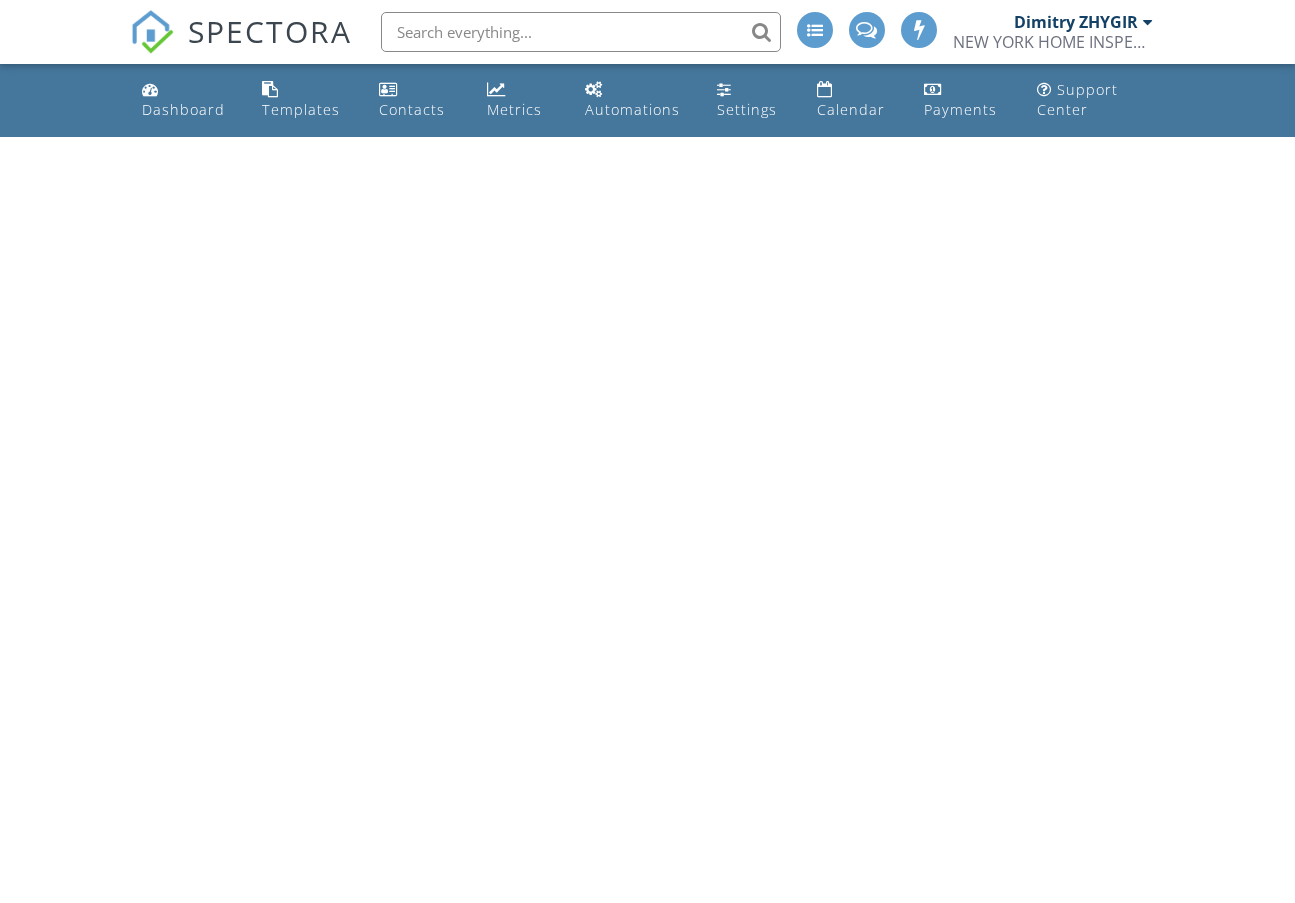 scroll, scrollTop: 0, scrollLeft: 0, axis: both 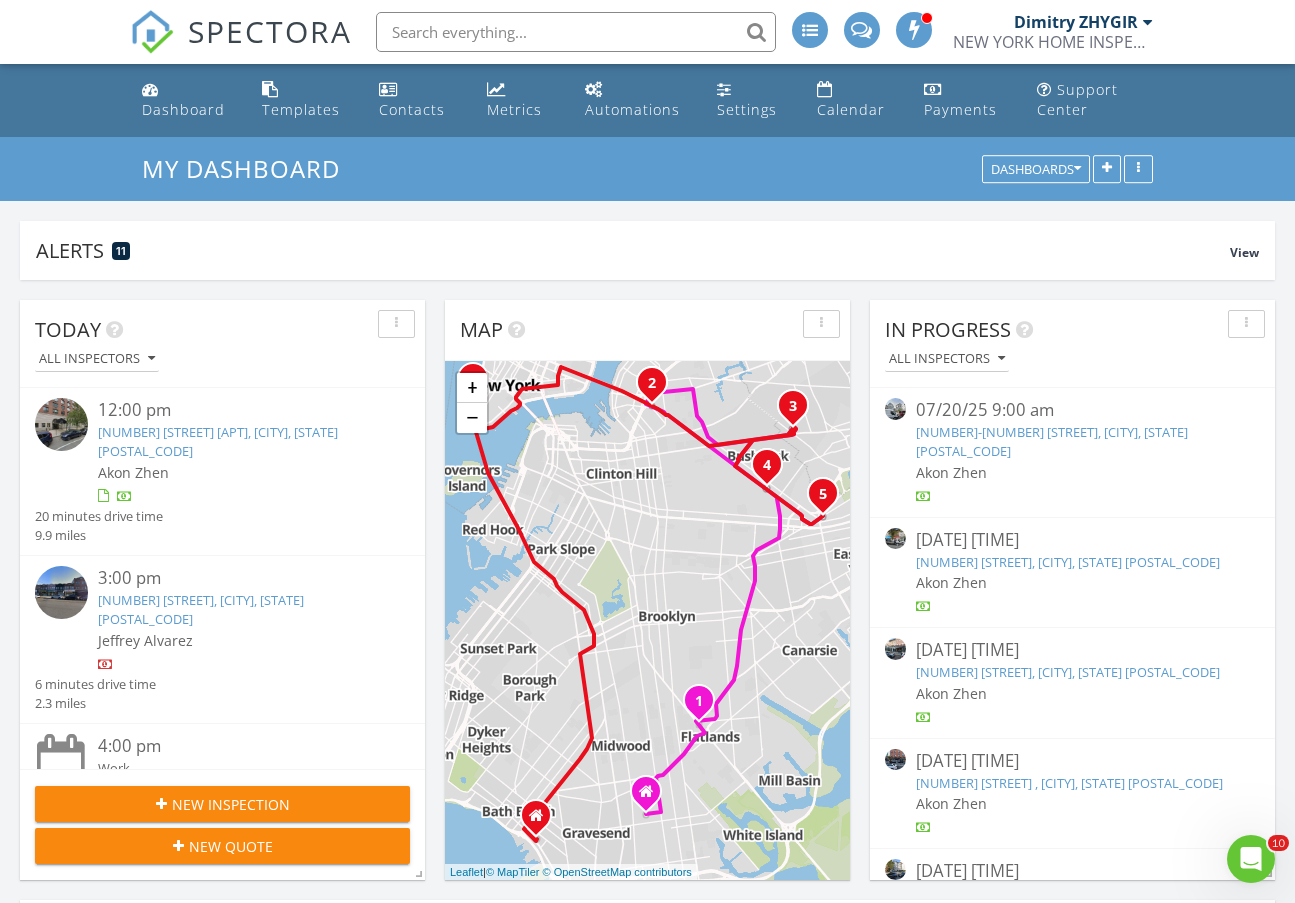 click on "Today
All Inspectors
12:00 pm
[NUMBER] [STREET] [APT], [CITY], [STATE] [POSTAL_CODE]
[FIRST] [LAST]
20 minutes drive time   9.9 miles       3:00 pm
[NUMBER] [STREET], [CITY], [STATE] [POSTAL_CODE]
[FIRST] [LAST]
6 minutes drive time   2.3 miles           4:00 pm
Work
[FIRST] [LAST]
4:30 pm
[NUMBER] [STREET], [CITY], [STATE] [POSTAL_CODE]
[FIRST] [LAST]
[FIRST] [LAST]
12 minutes drive time   4.6 miles       5:00 pm
[NUMBER]-[NUMBER] [STREET], [CITY], [STATE] [POSTAL_CODE]
[FIRST] [LAST]
[FIRST] [LAST]
8 minutes drive time   2.8 miles       5:30 pm
[NUMBER] [STREET], [CITY], [STATE] [POSTAL_CODE]
6 minutes drive time" at bounding box center (647, 1190) 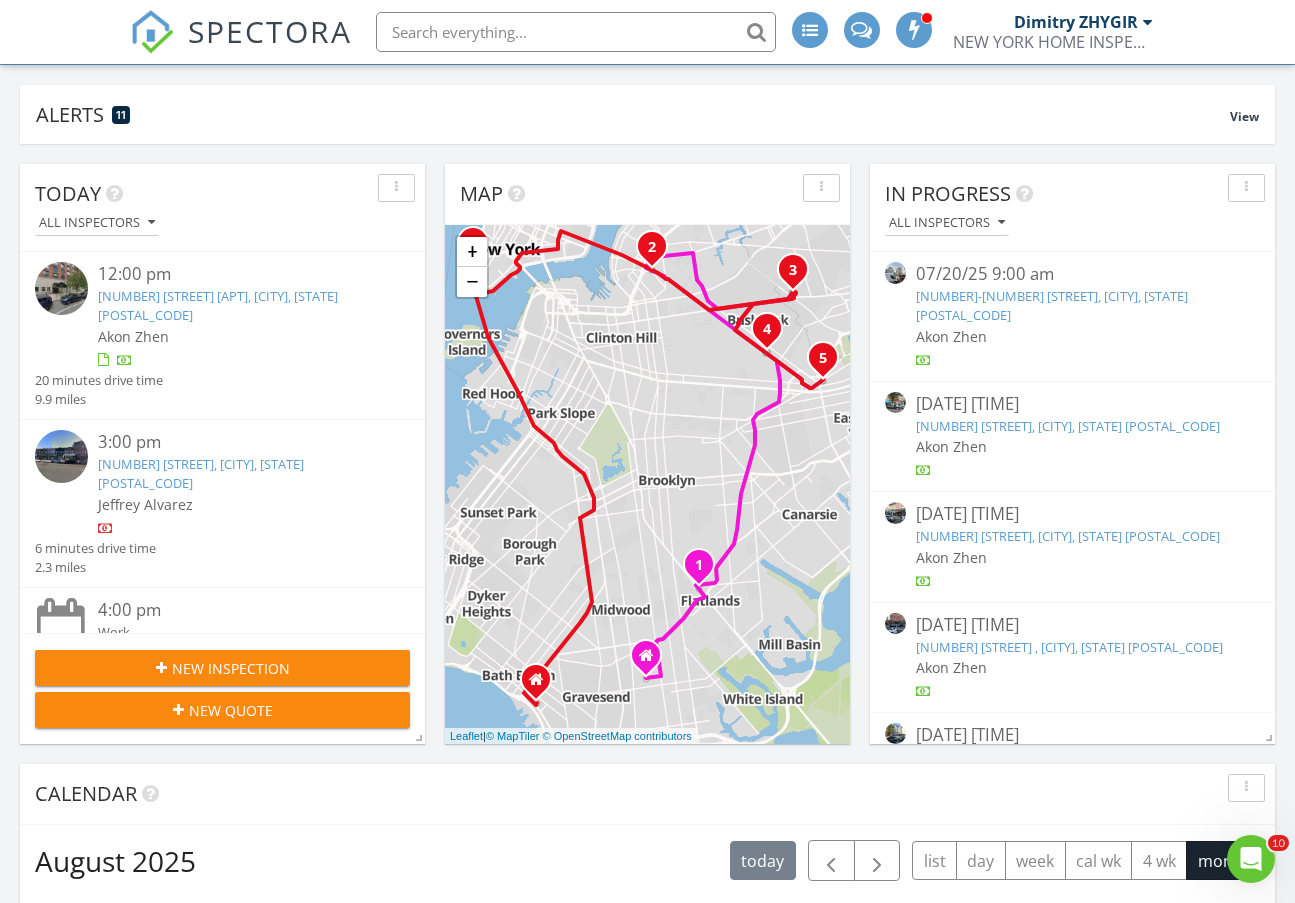 scroll, scrollTop: 333, scrollLeft: 0, axis: vertical 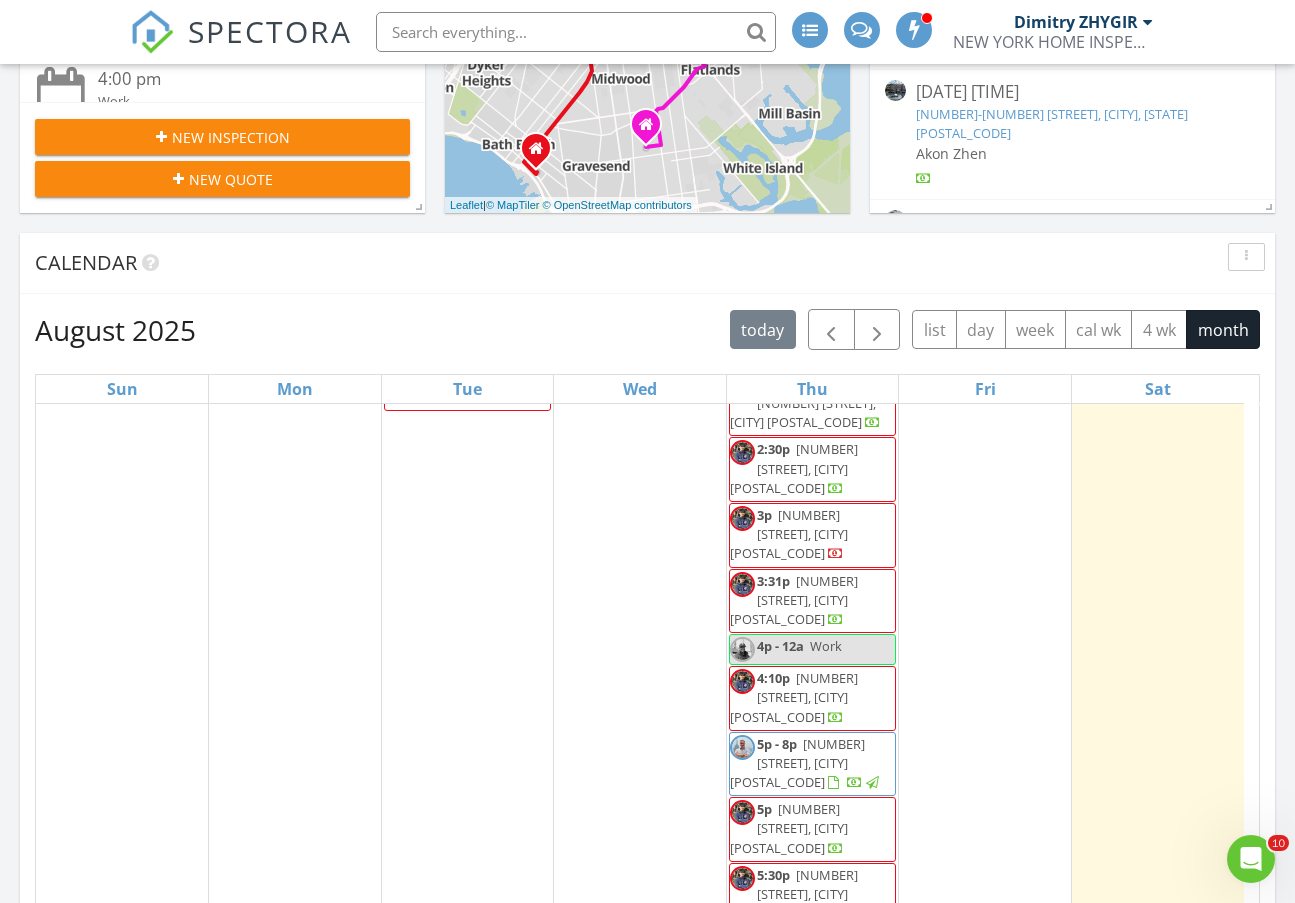 click on "[NUMBER] [STREET], [CITY] [POSTAL_CODE]" at bounding box center [797, 959] 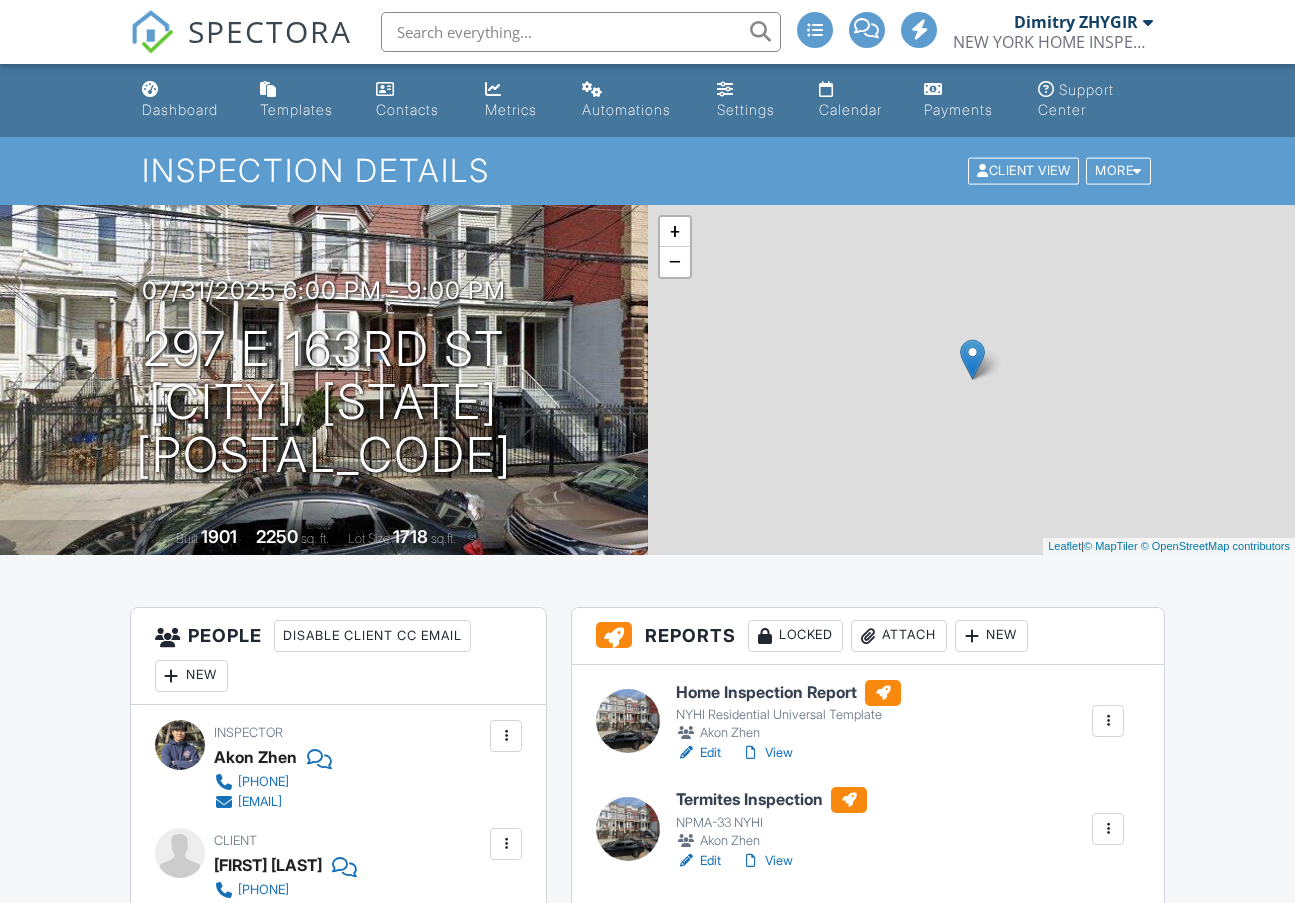 scroll, scrollTop: 0, scrollLeft: 0, axis: both 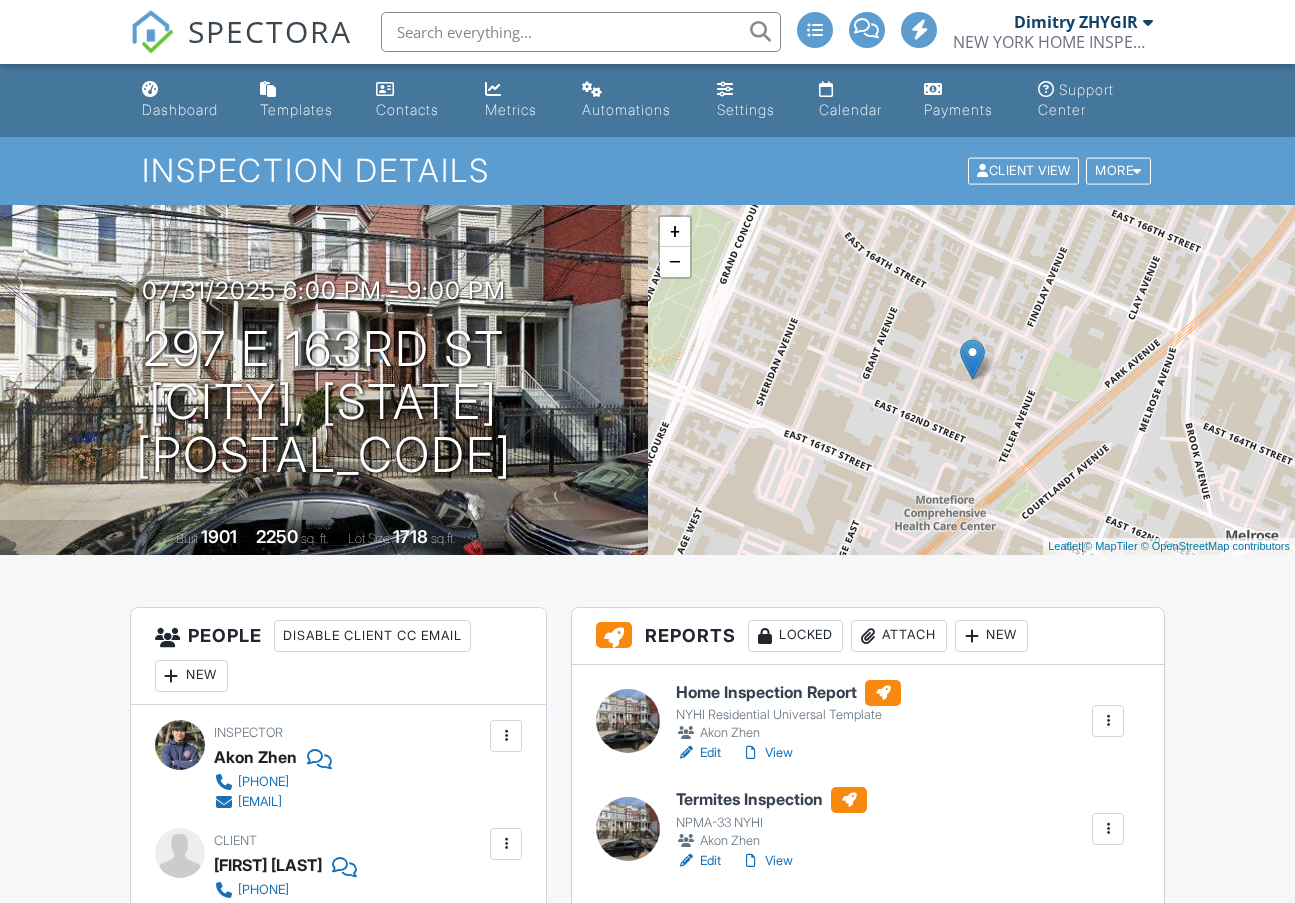 click on "View" at bounding box center (767, 753) 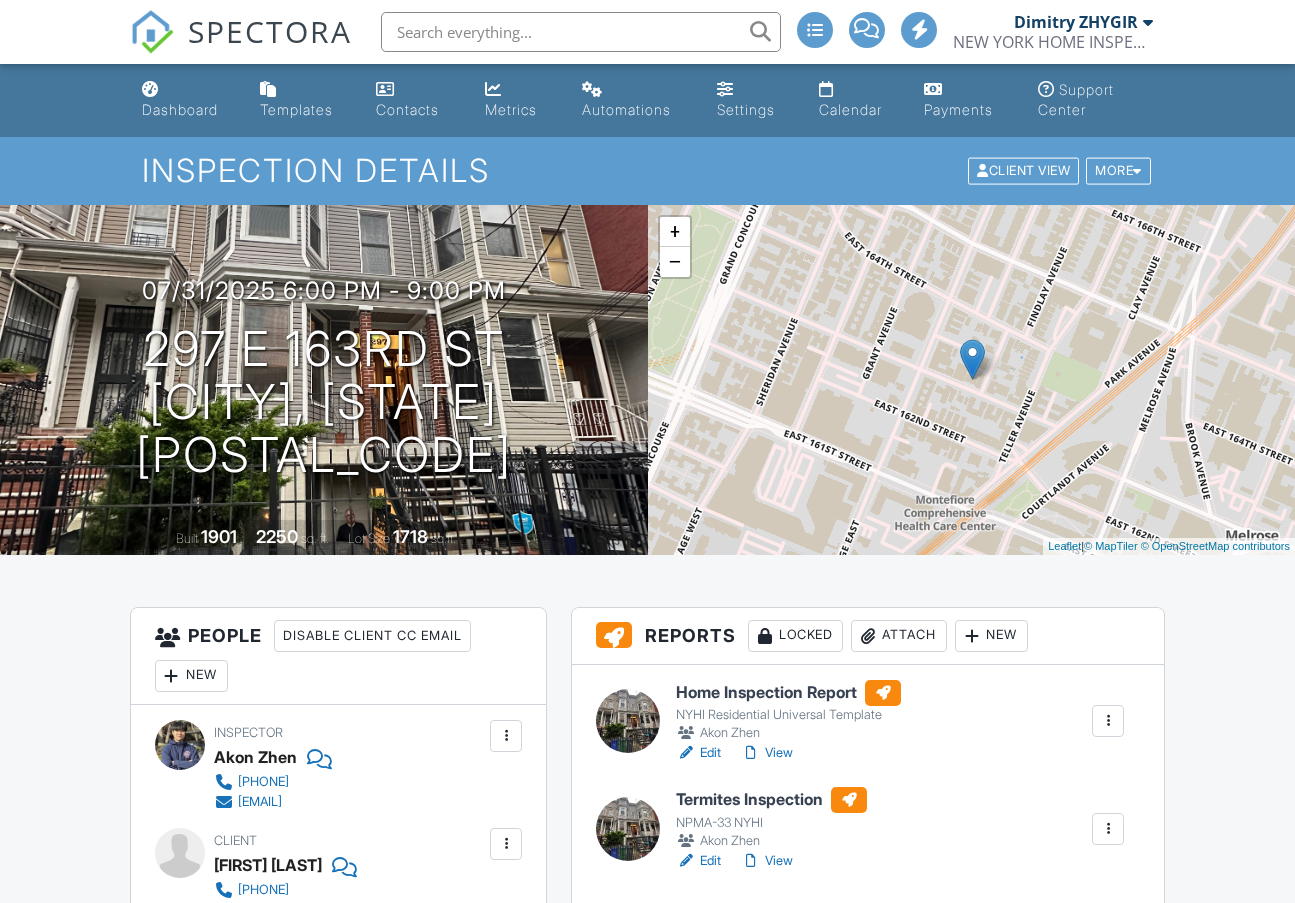 scroll, scrollTop: 0, scrollLeft: 0, axis: both 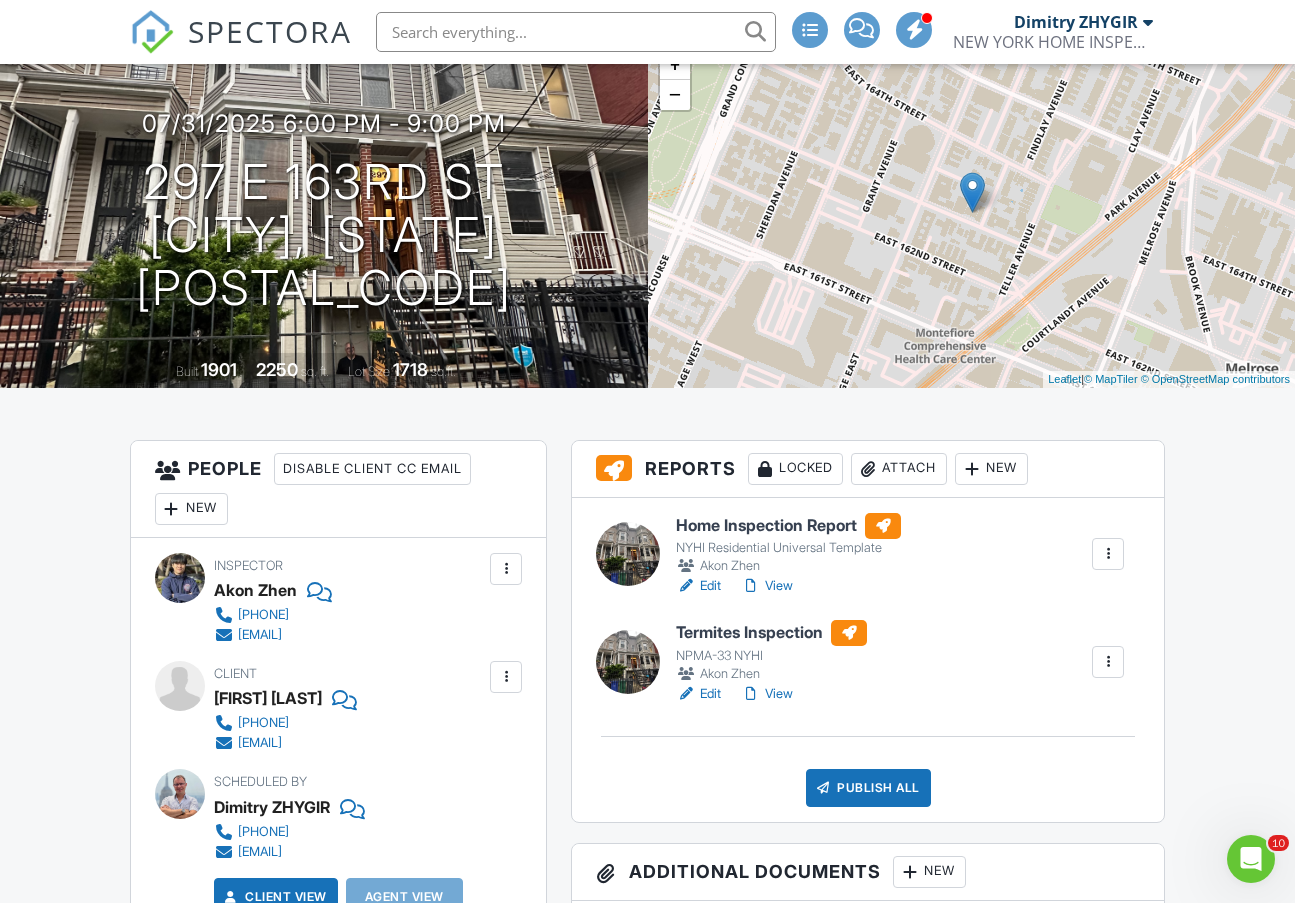 click on "View" at bounding box center (767, 586) 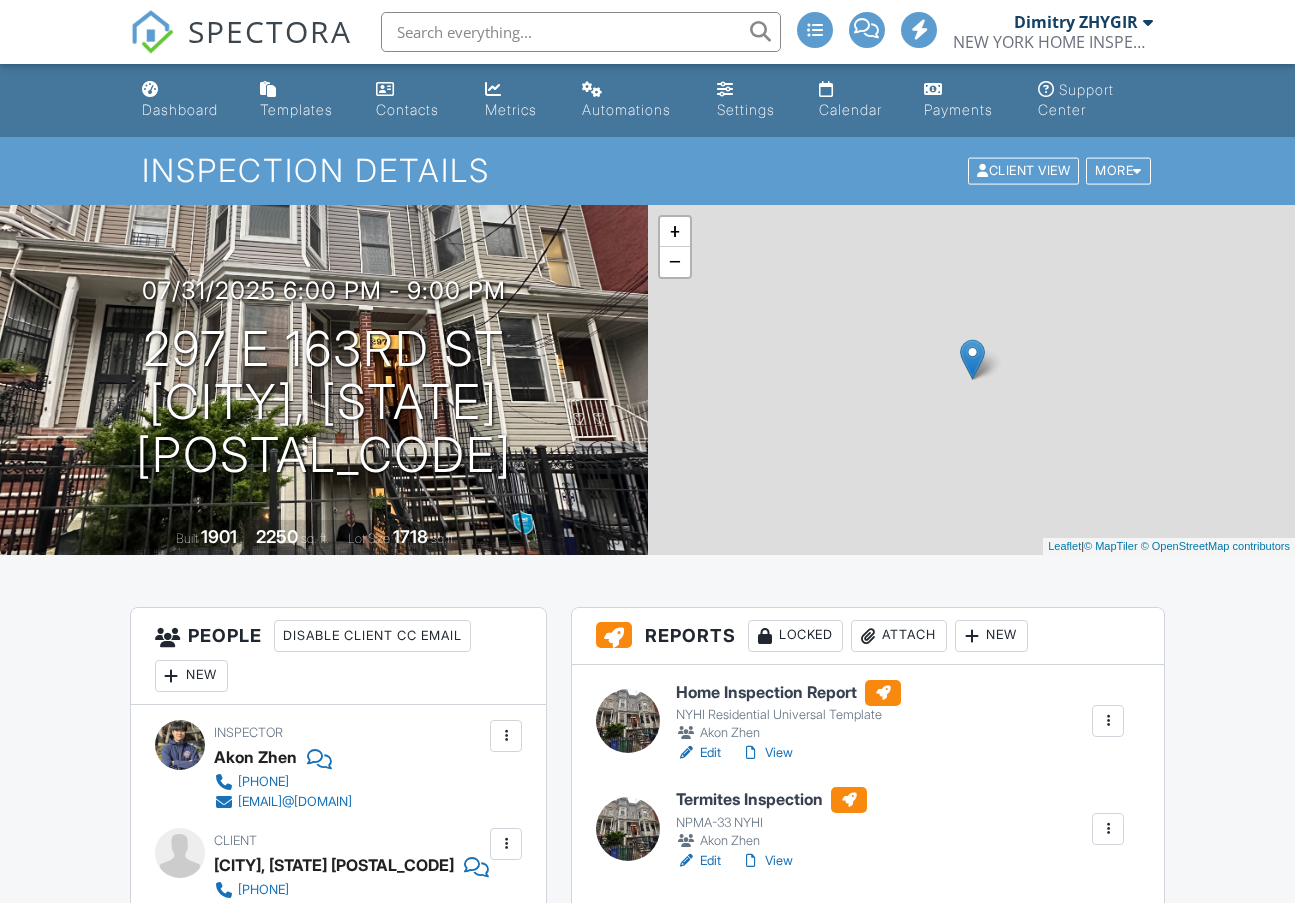 scroll, scrollTop: 0, scrollLeft: 0, axis: both 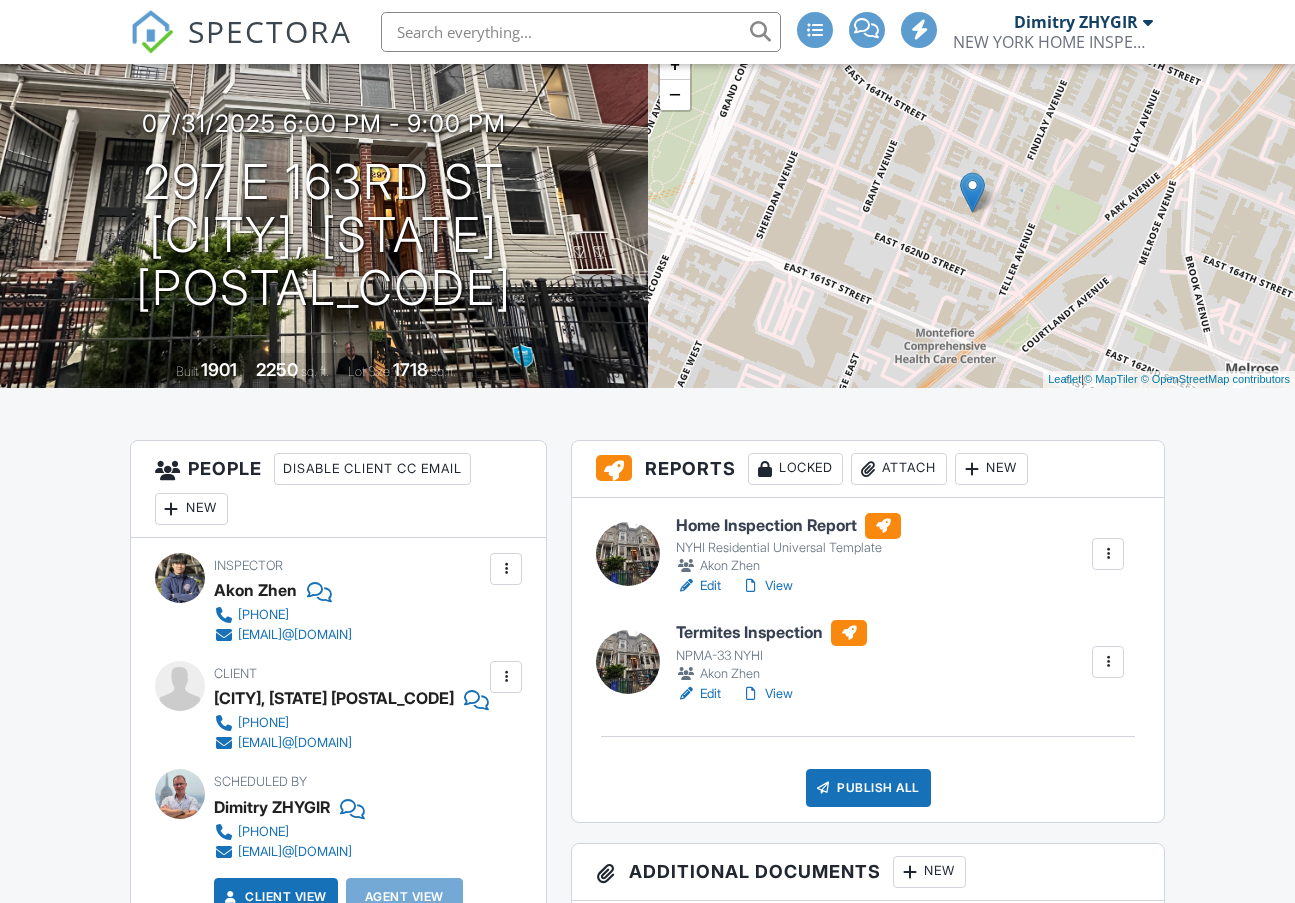 click on "Edit" at bounding box center (698, 694) 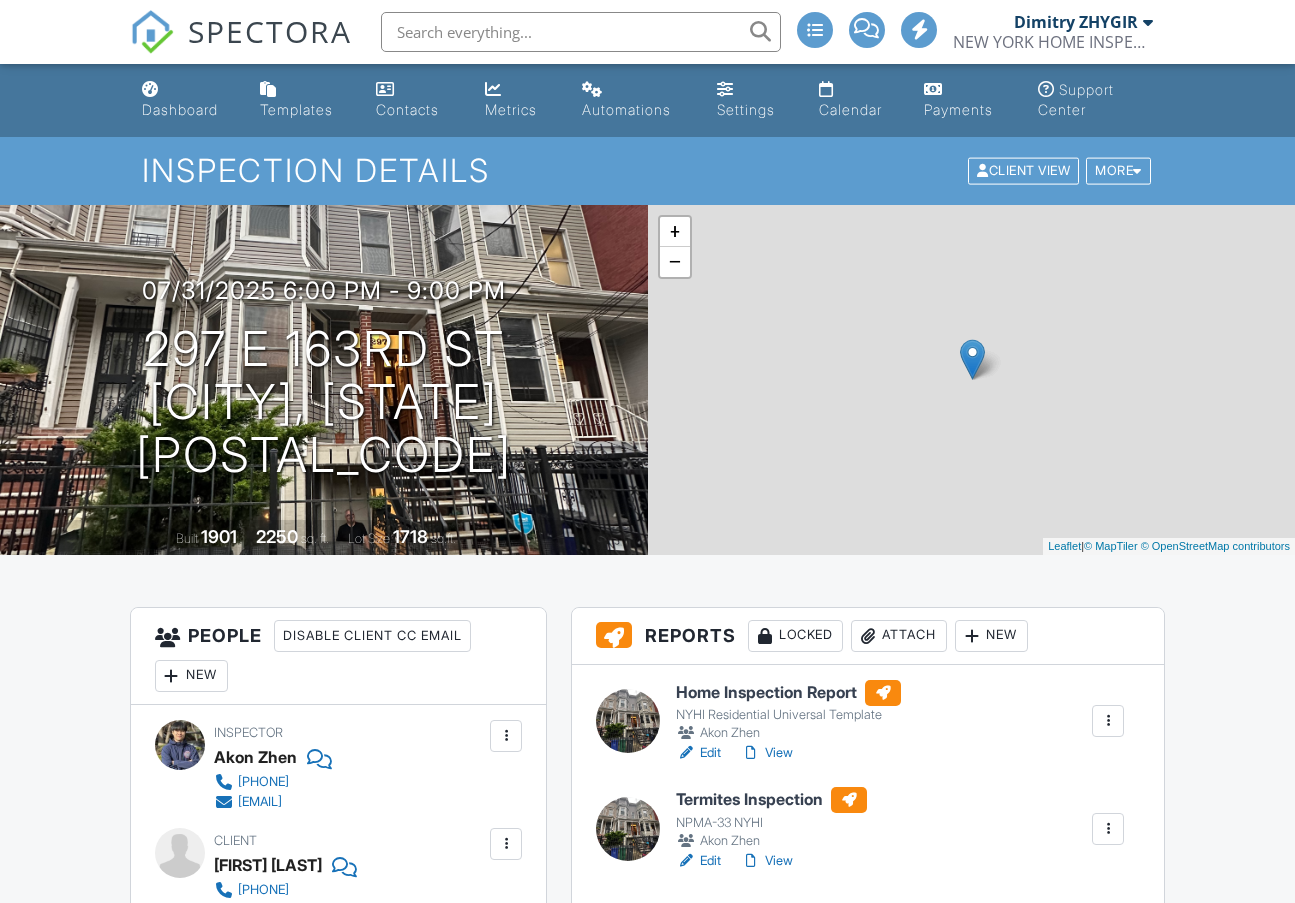 scroll, scrollTop: 0, scrollLeft: 0, axis: both 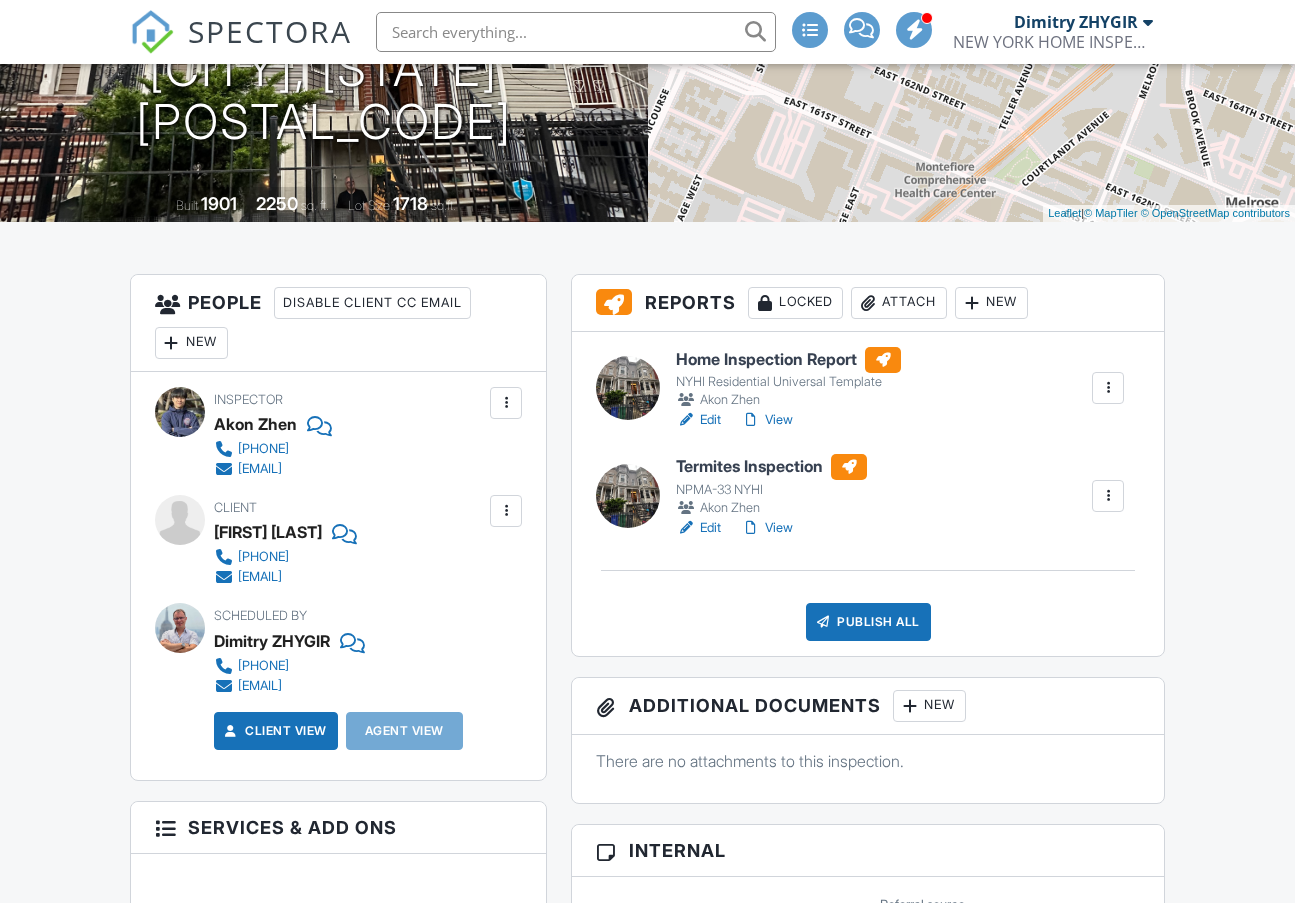 click on "Attach" at bounding box center (899, 303) 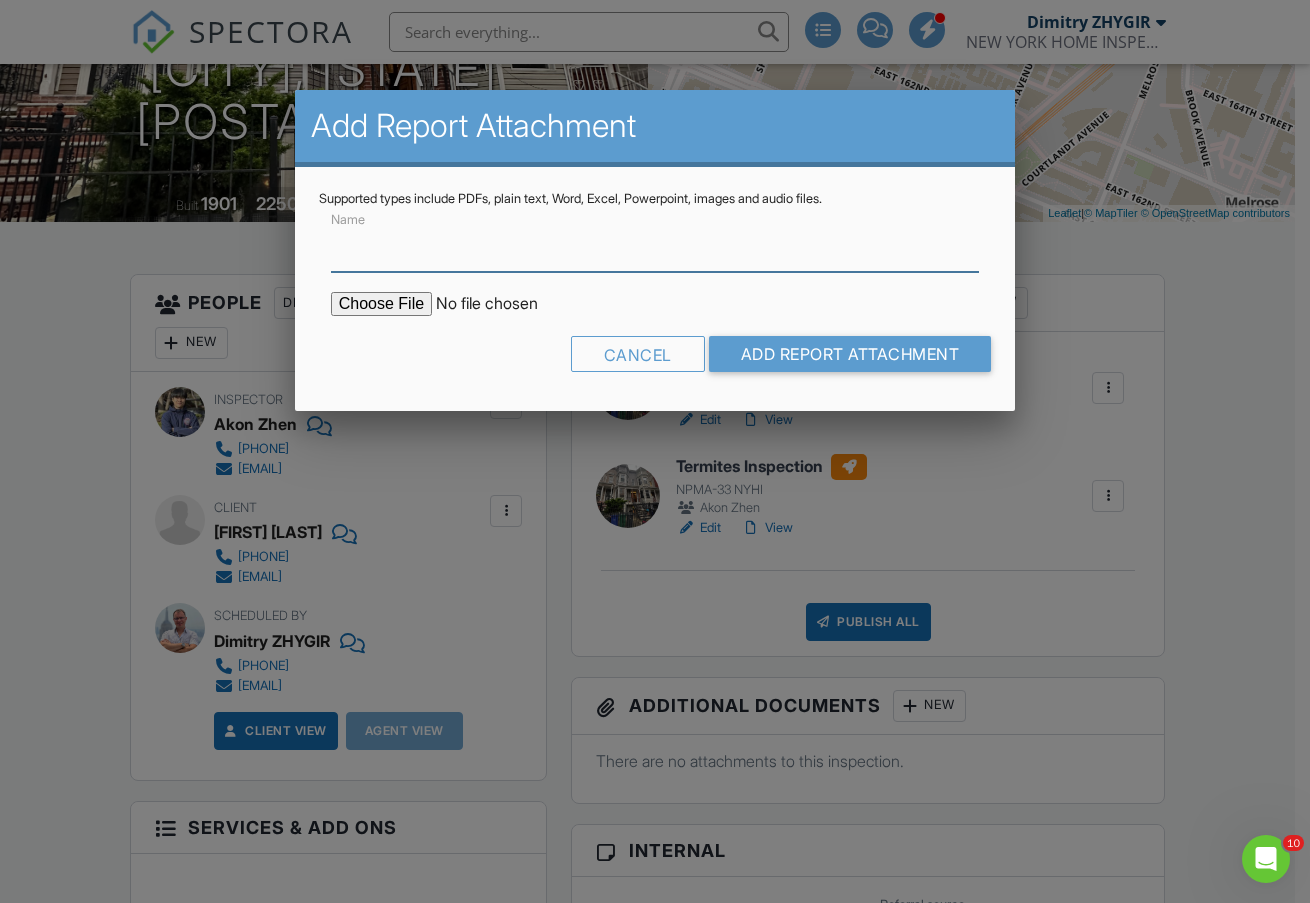 scroll, scrollTop: 0, scrollLeft: 0, axis: both 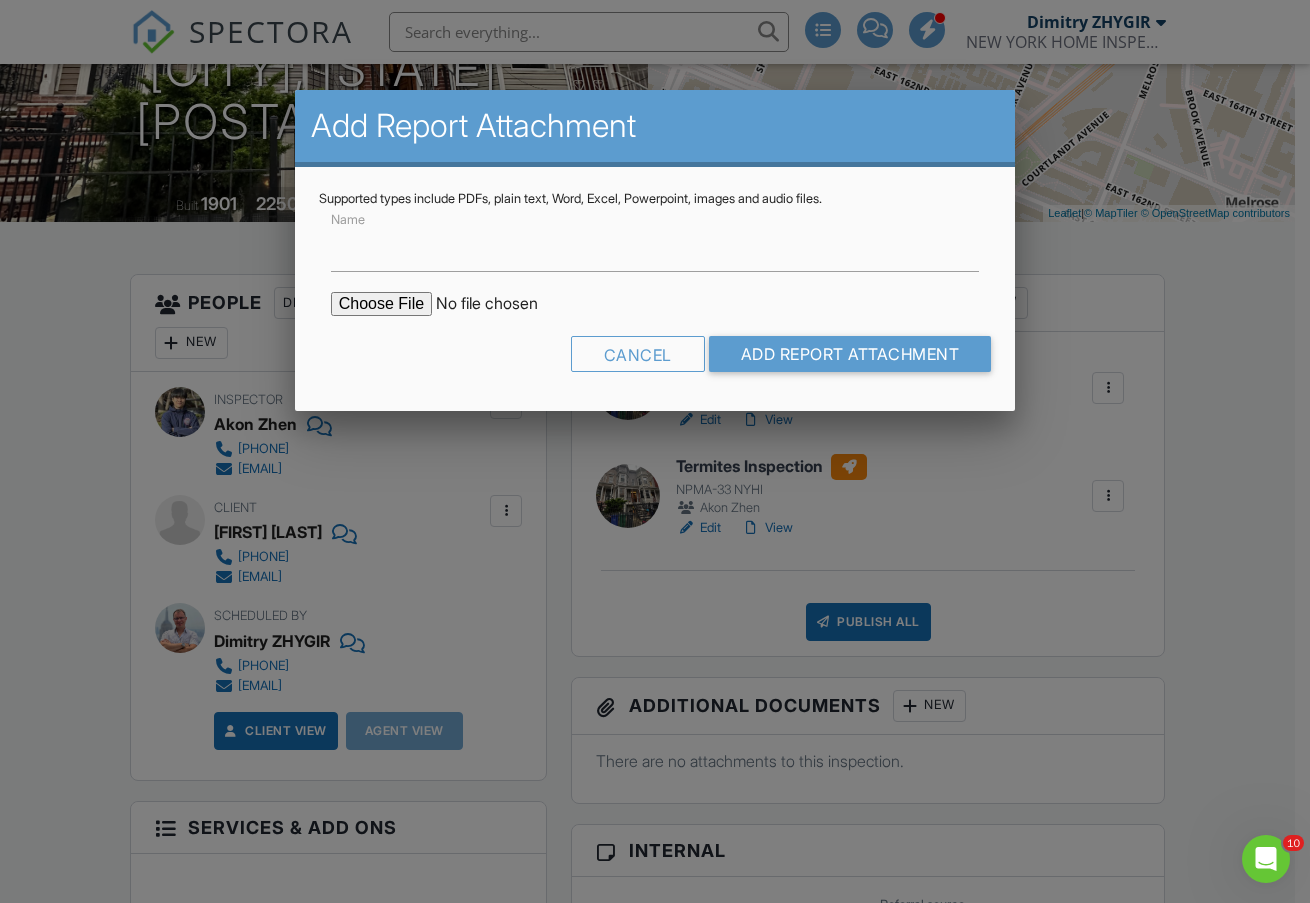 click at bounding box center (501, 304) 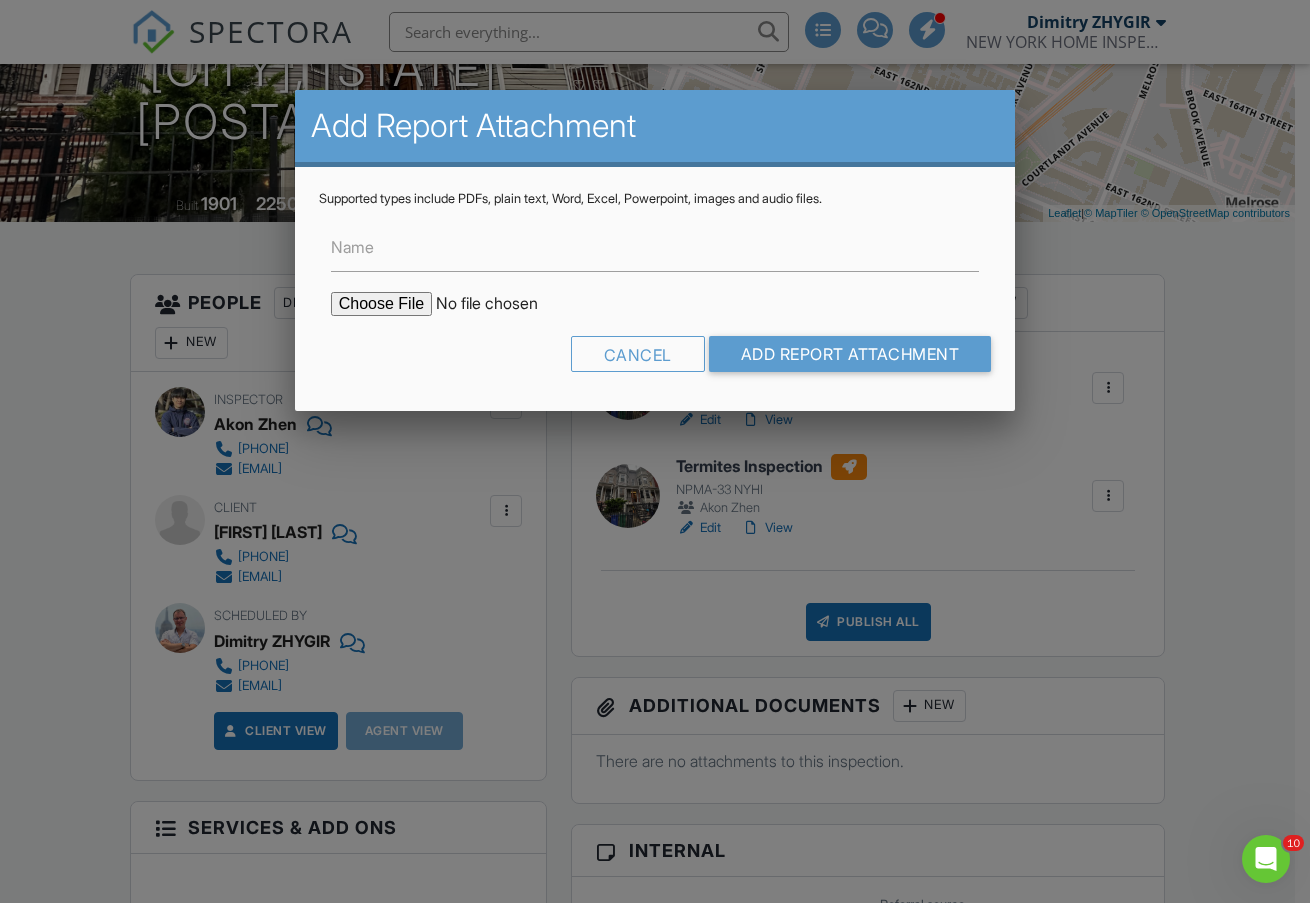 type on "C:\fakepath\297_E_163rd_St___Home_Inspection_Report.pdf" 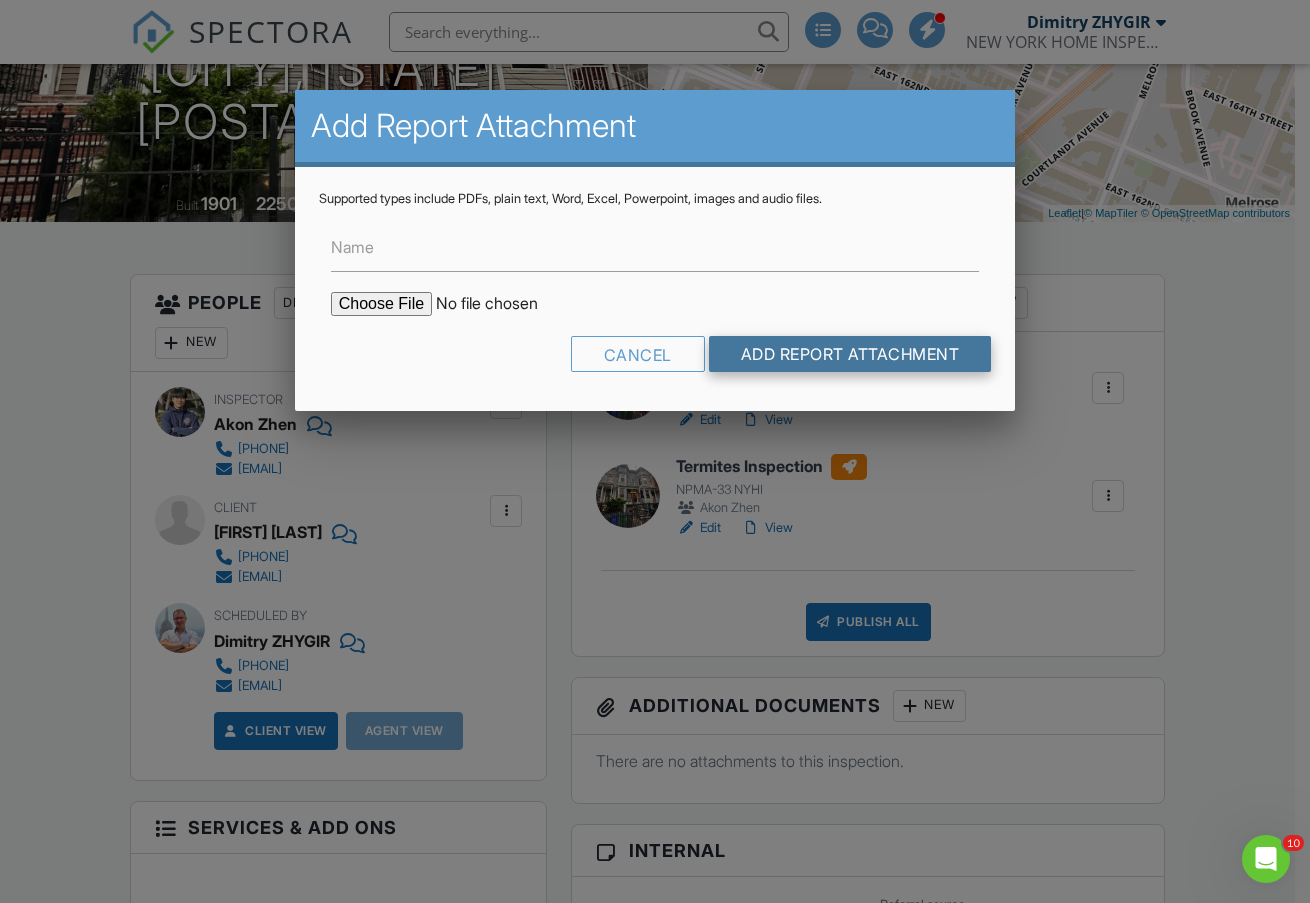 click on "Add Report Attachment" at bounding box center [850, 354] 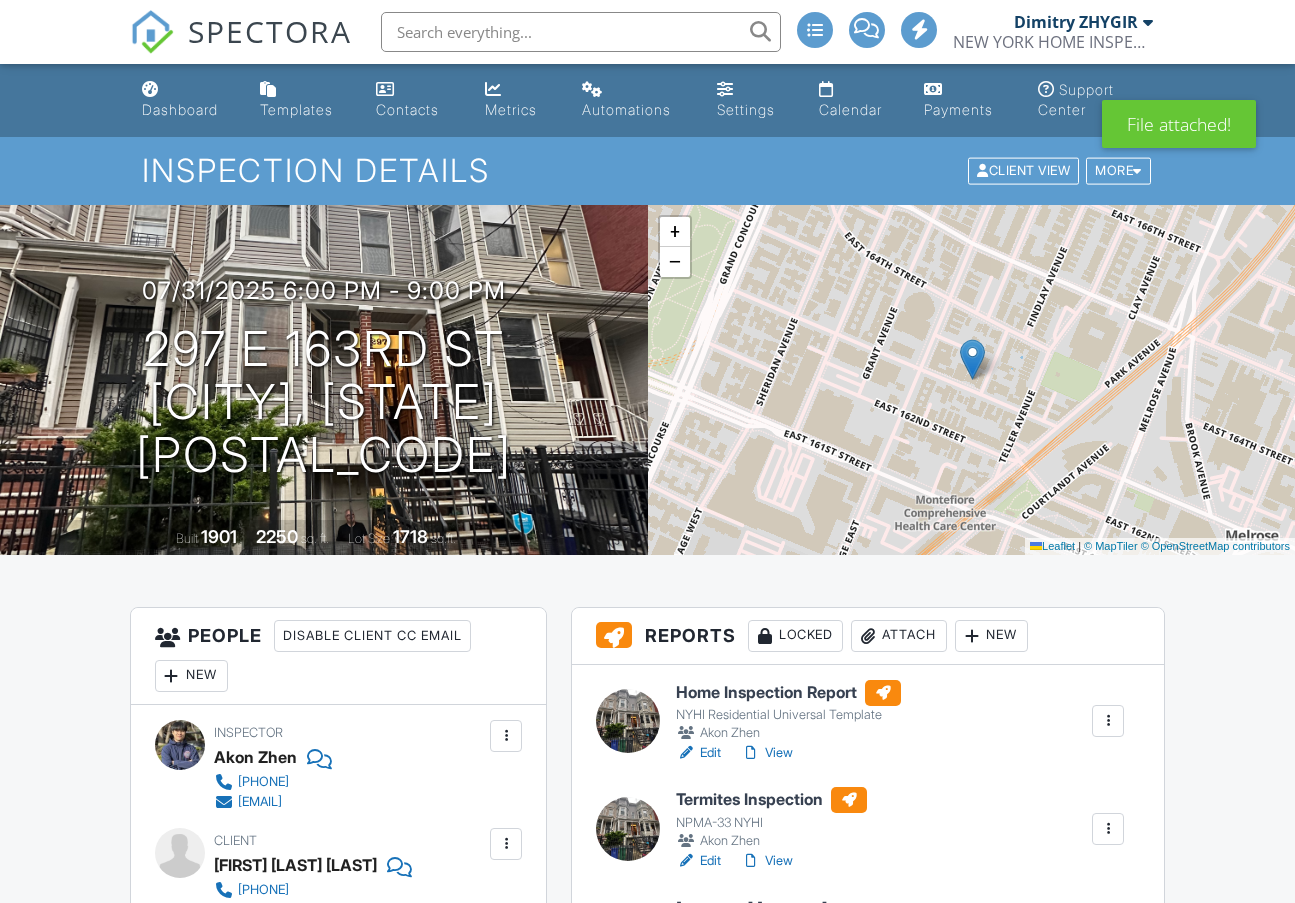 scroll, scrollTop: 333, scrollLeft: 0, axis: vertical 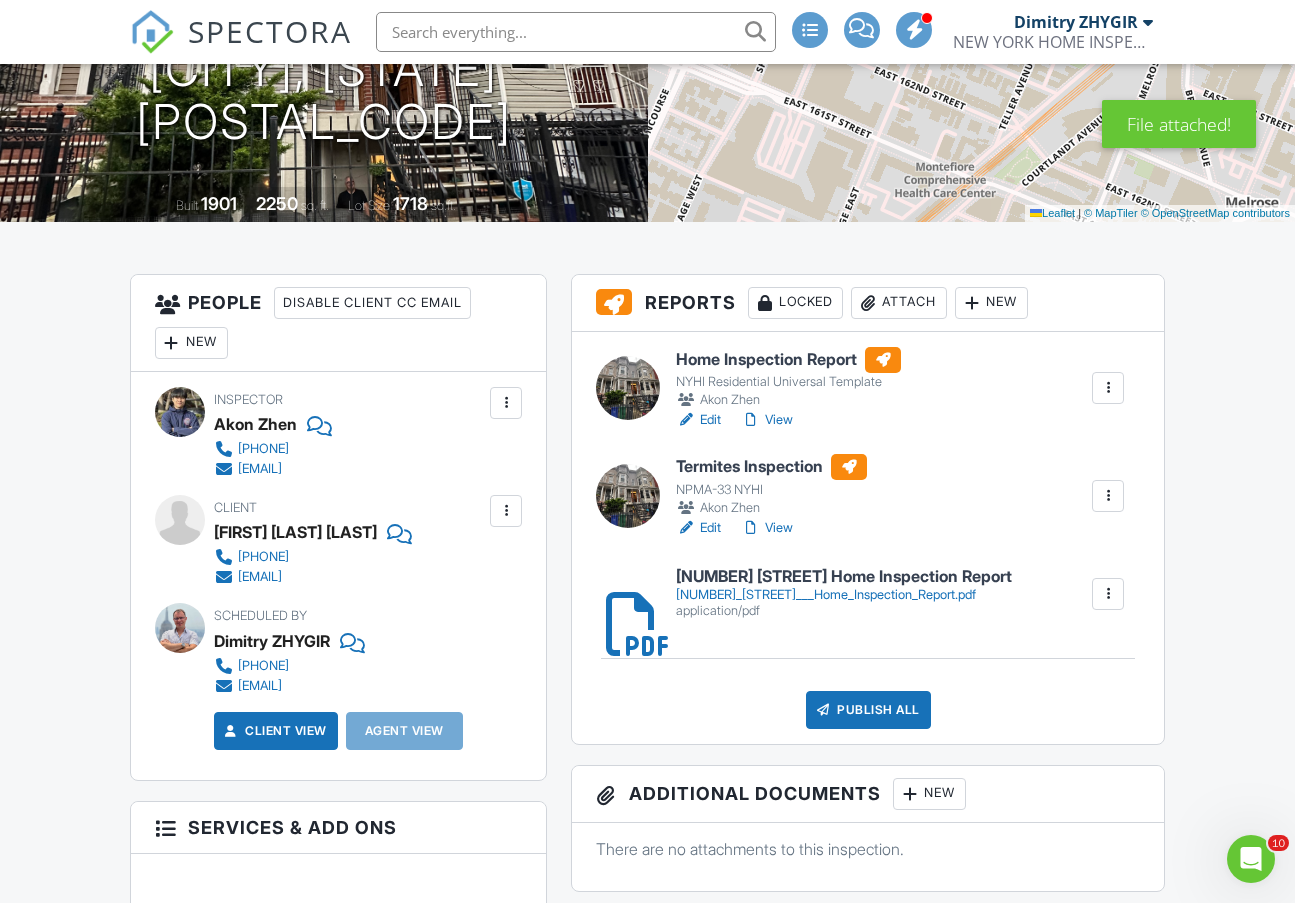 click on "Attach" at bounding box center [899, 303] 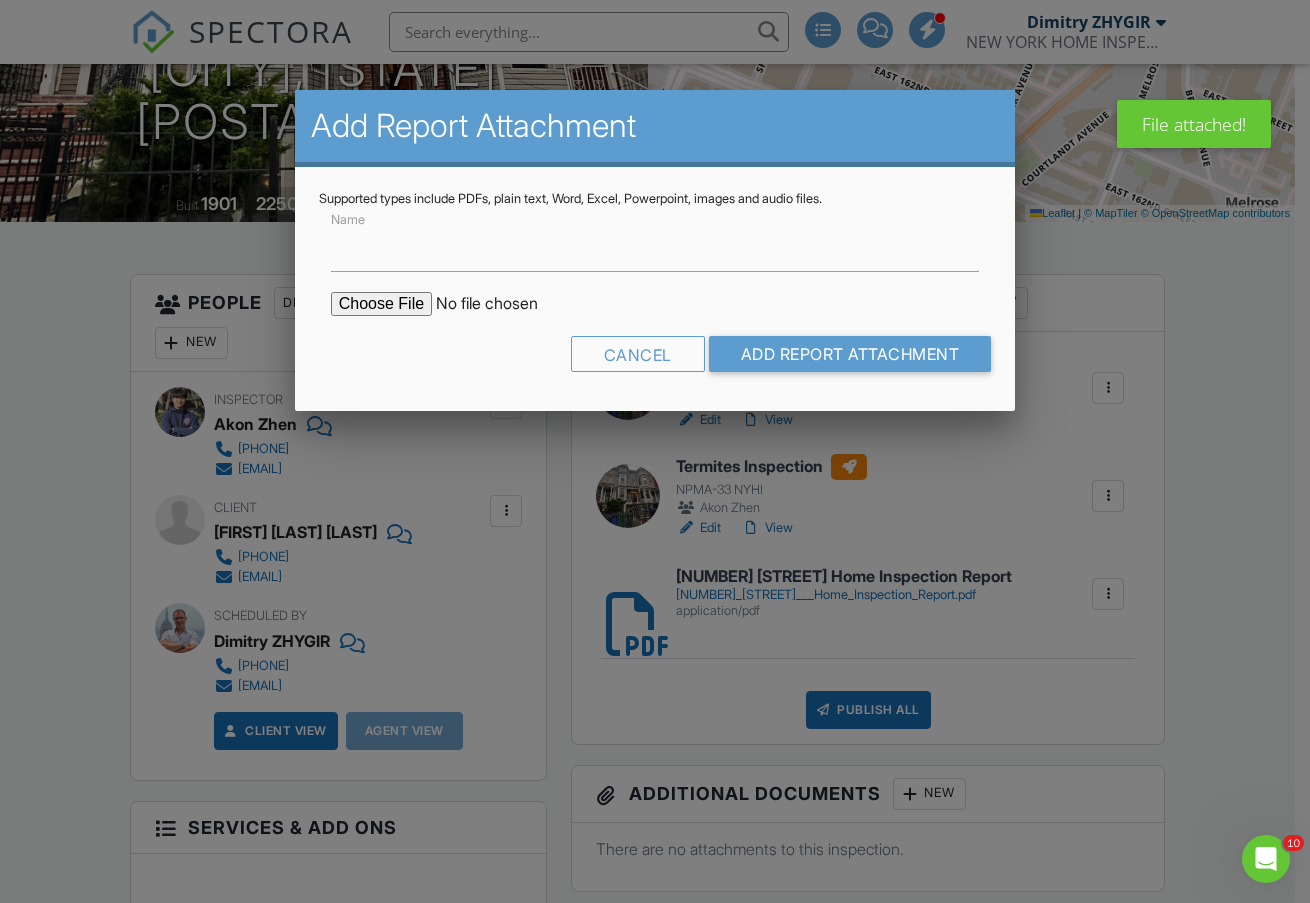 click at bounding box center [501, 304] 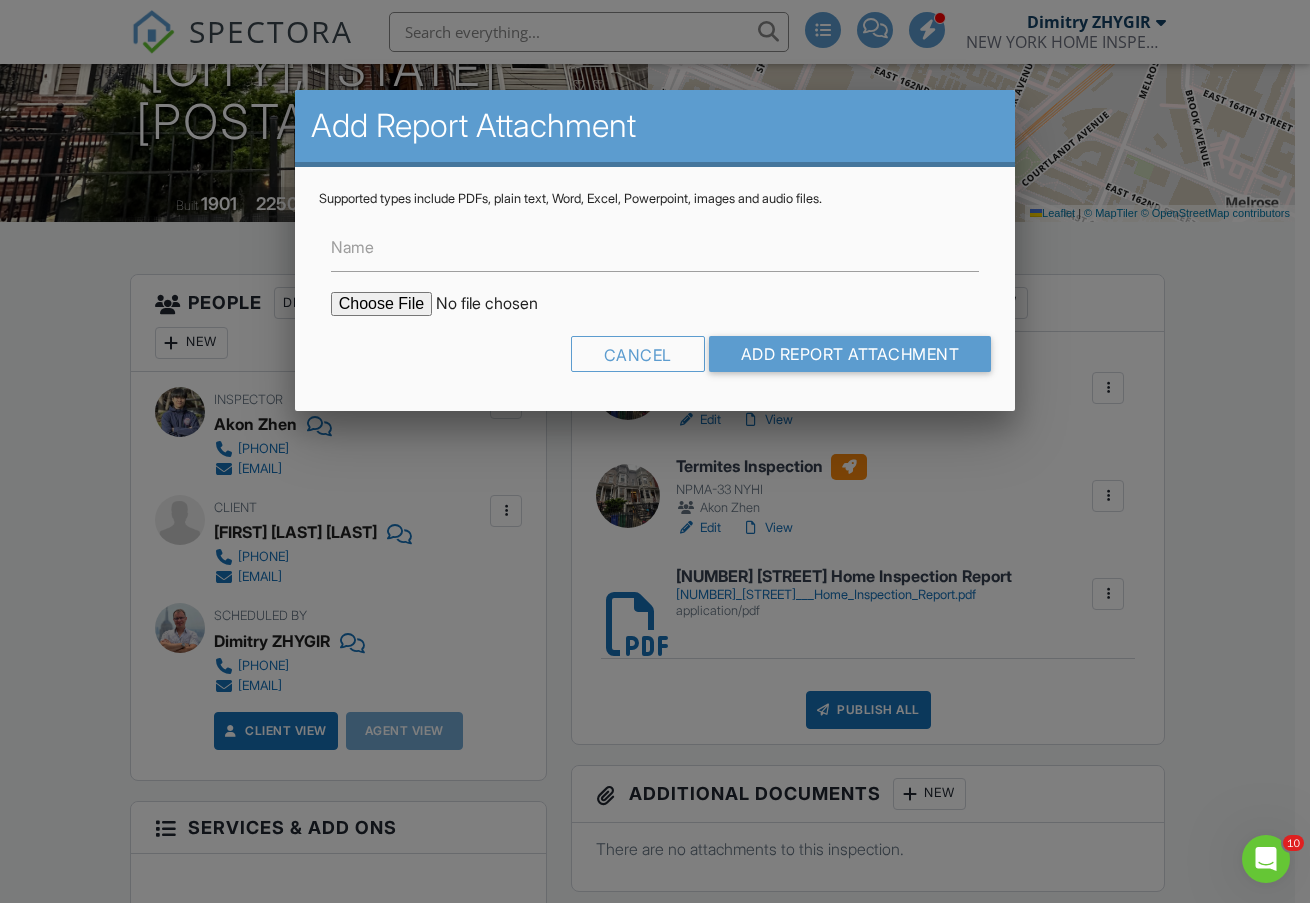type on "C:\fakepath\297_E_163rd_St___Termites_Inspection.pdf" 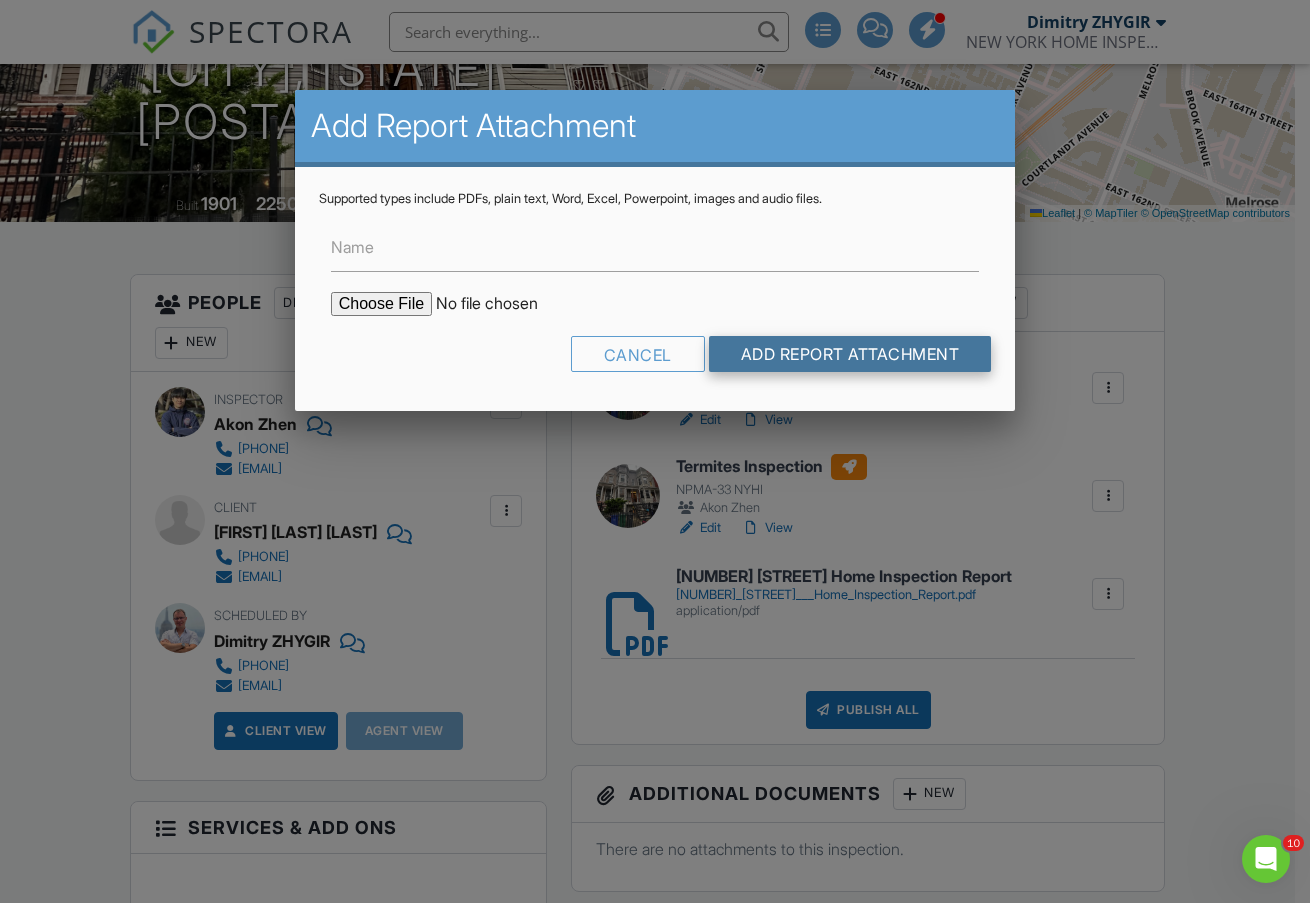 click on "Add Report Attachment" at bounding box center [850, 354] 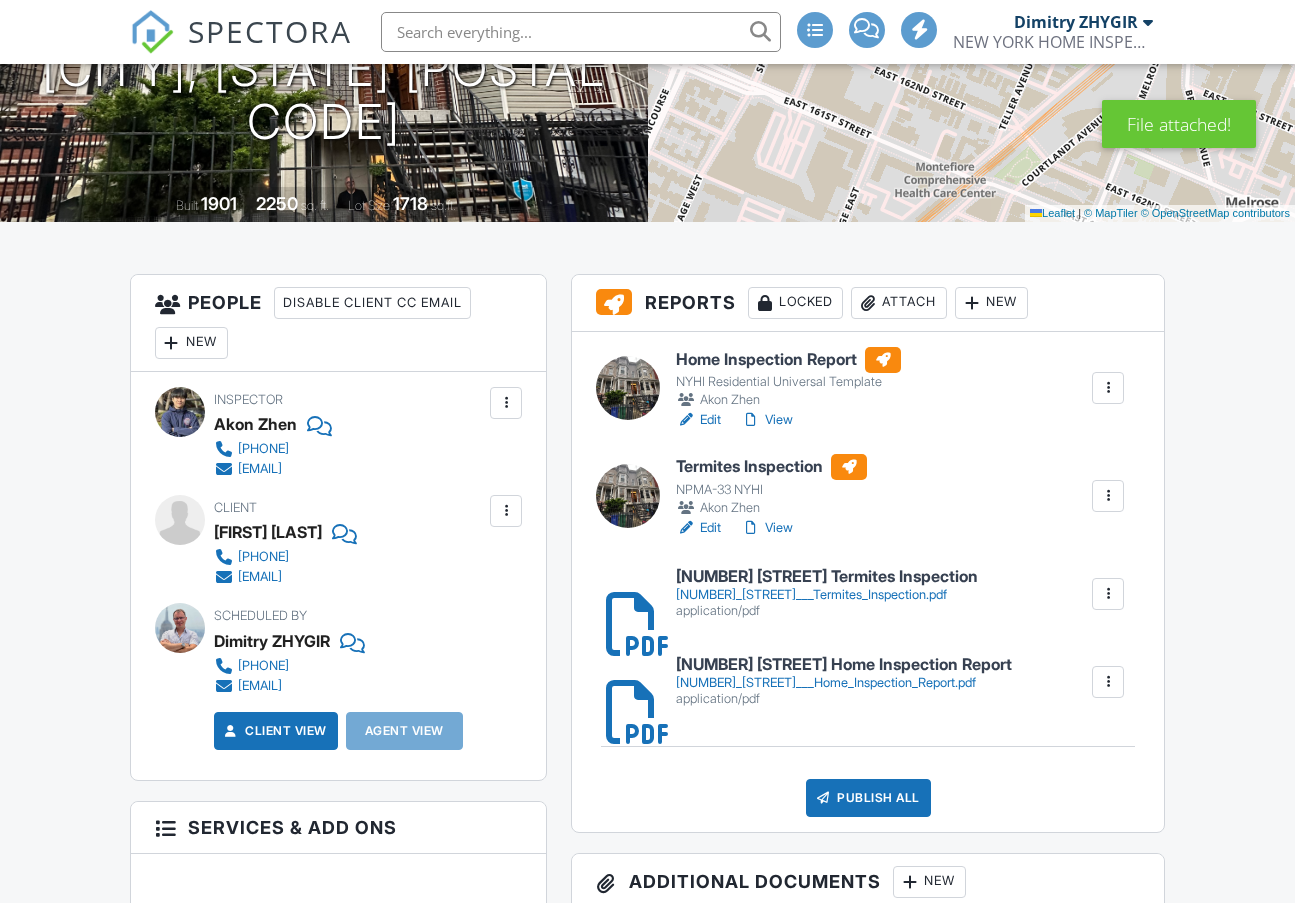 scroll, scrollTop: 333, scrollLeft: 0, axis: vertical 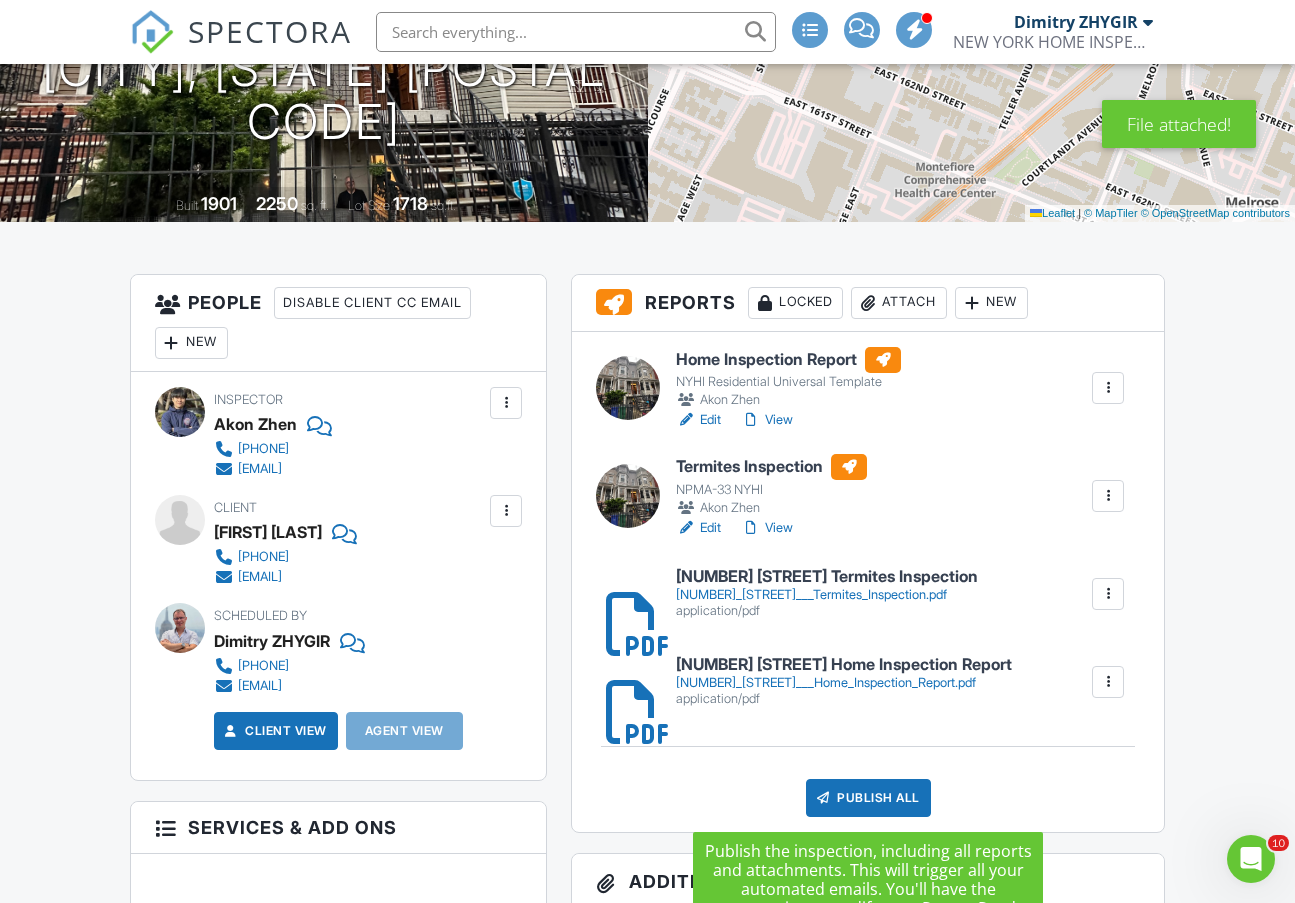 click on "Publish All" at bounding box center [868, 798] 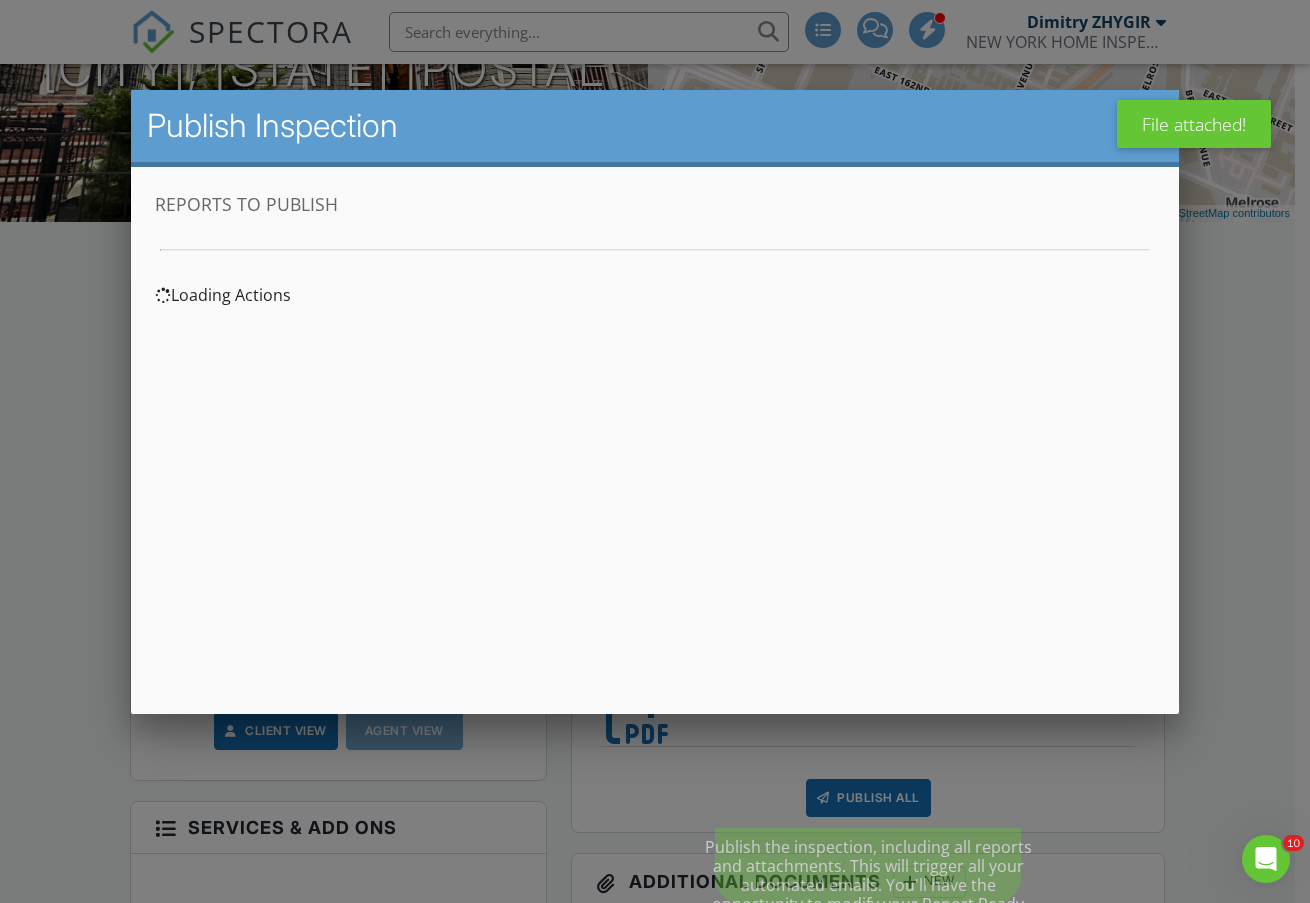 scroll, scrollTop: 0, scrollLeft: 0, axis: both 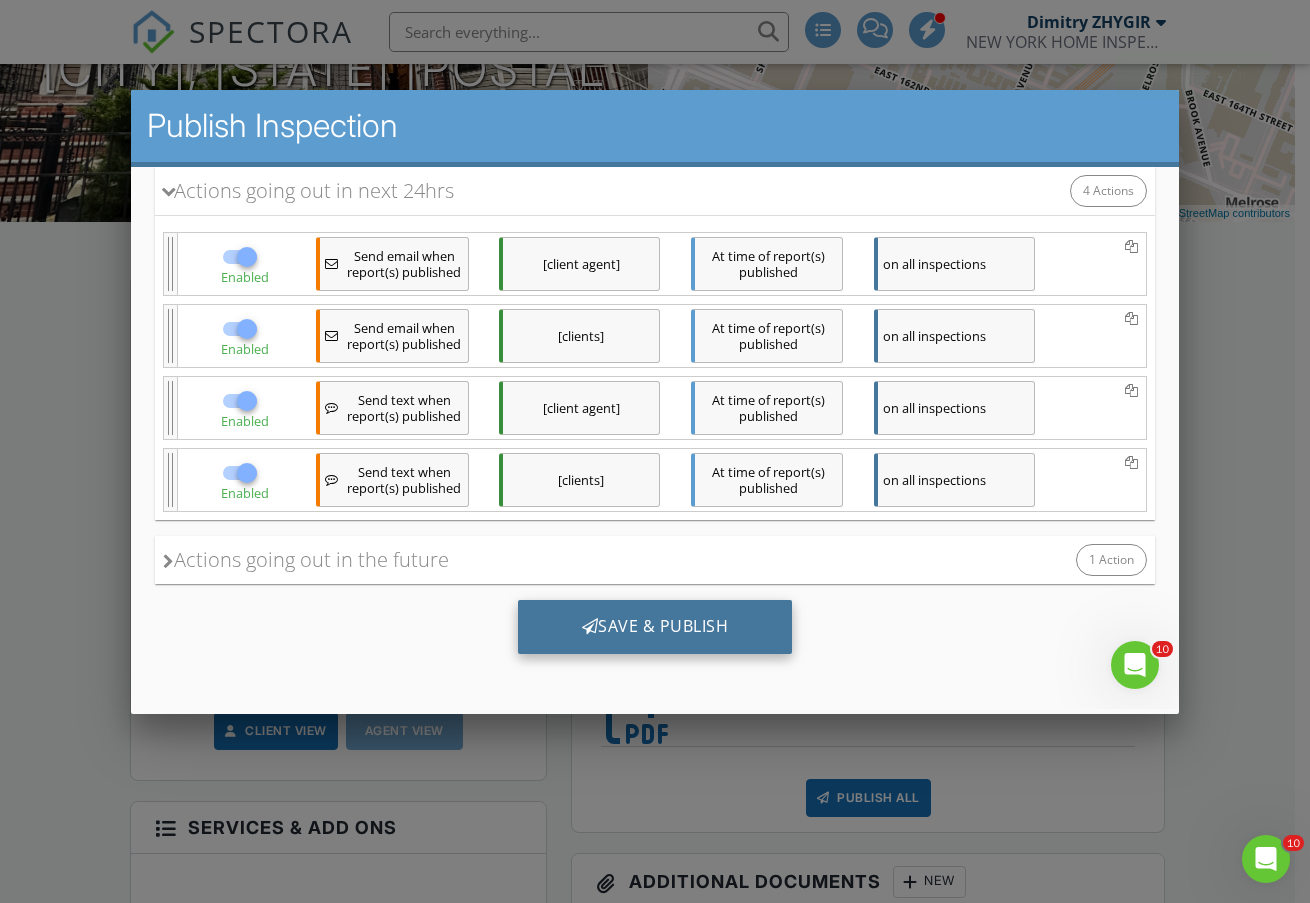 click on "Save & Publish" at bounding box center (655, 627) 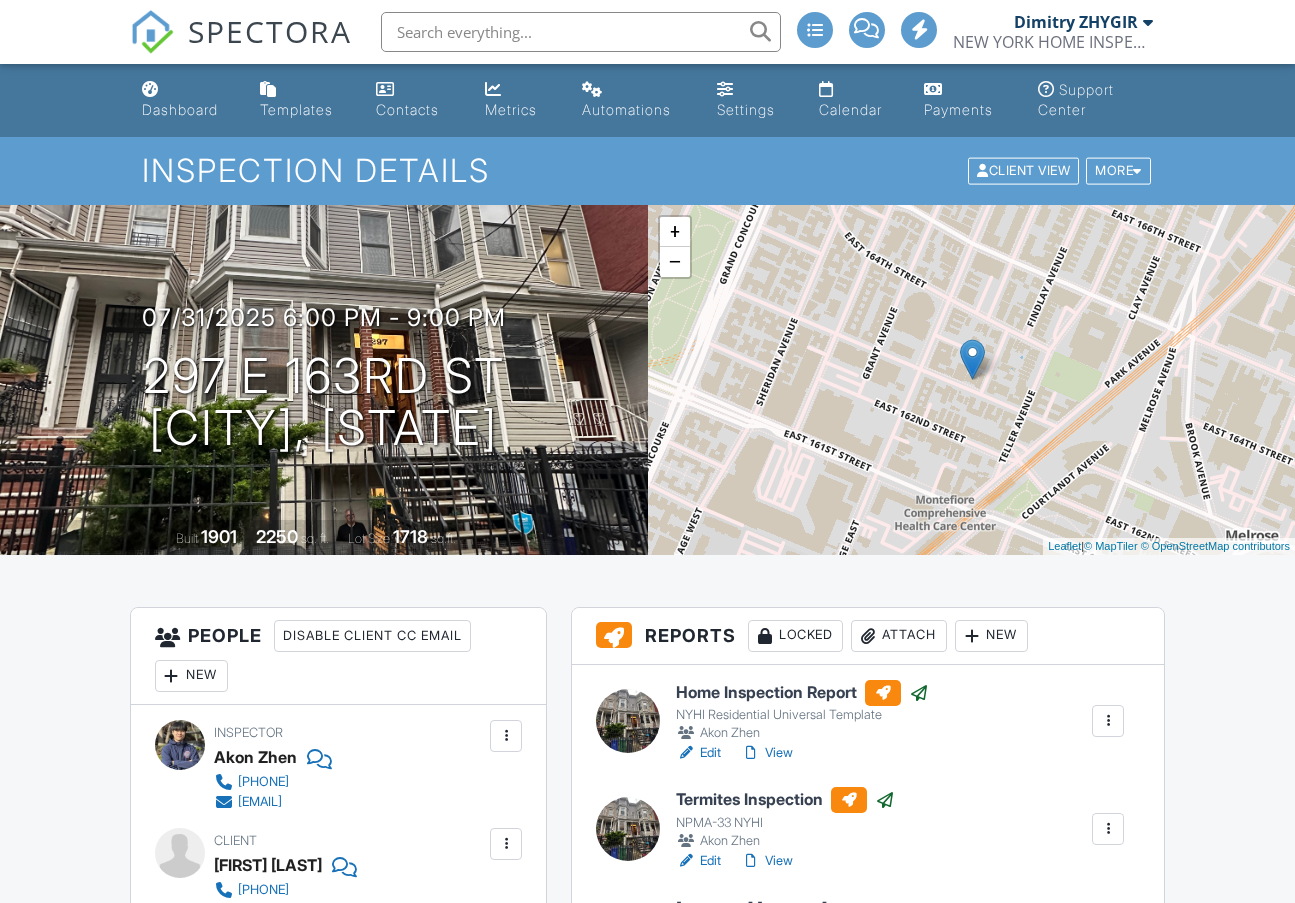 scroll, scrollTop: 0, scrollLeft: 0, axis: both 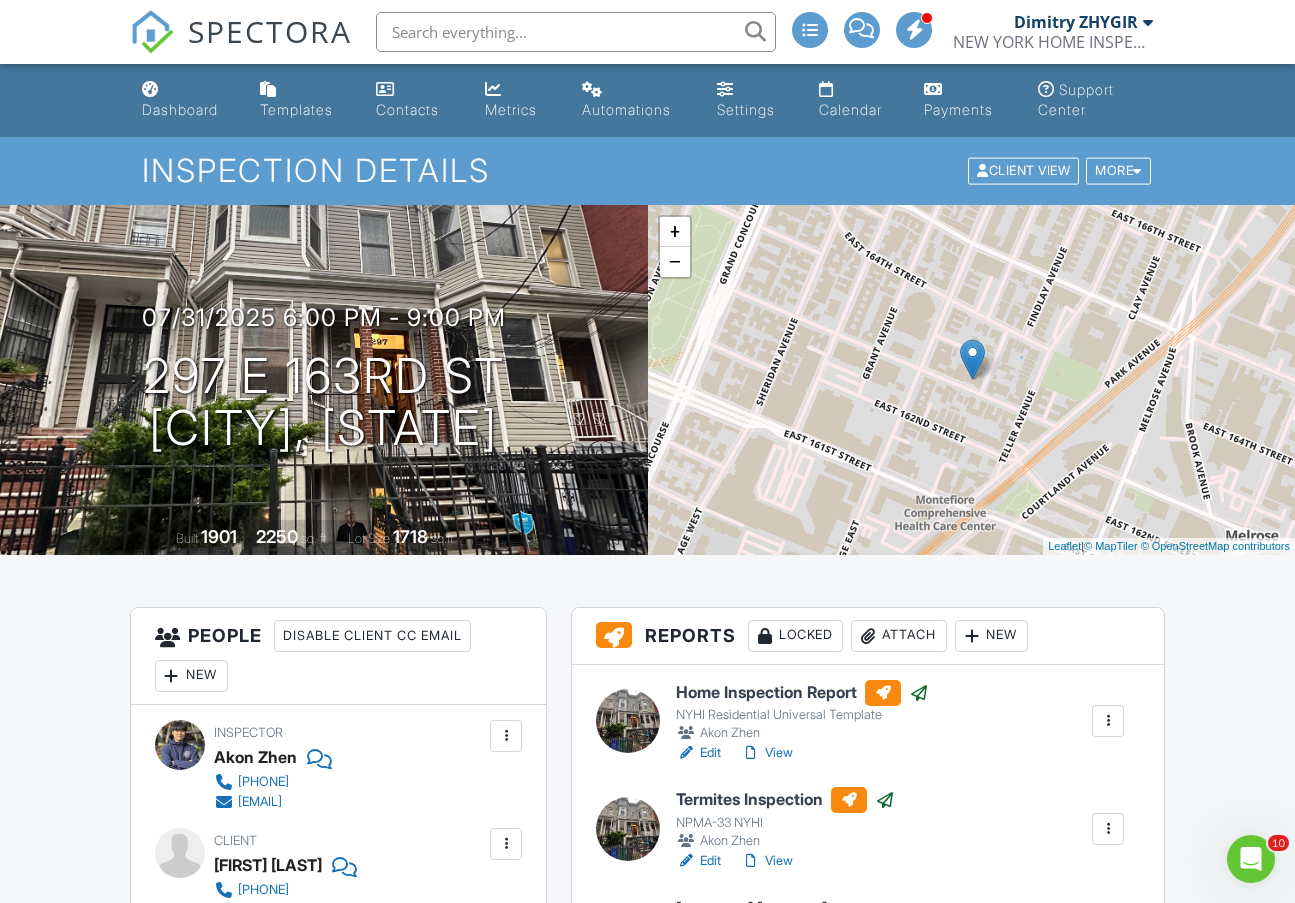 click at bounding box center (150, 89) 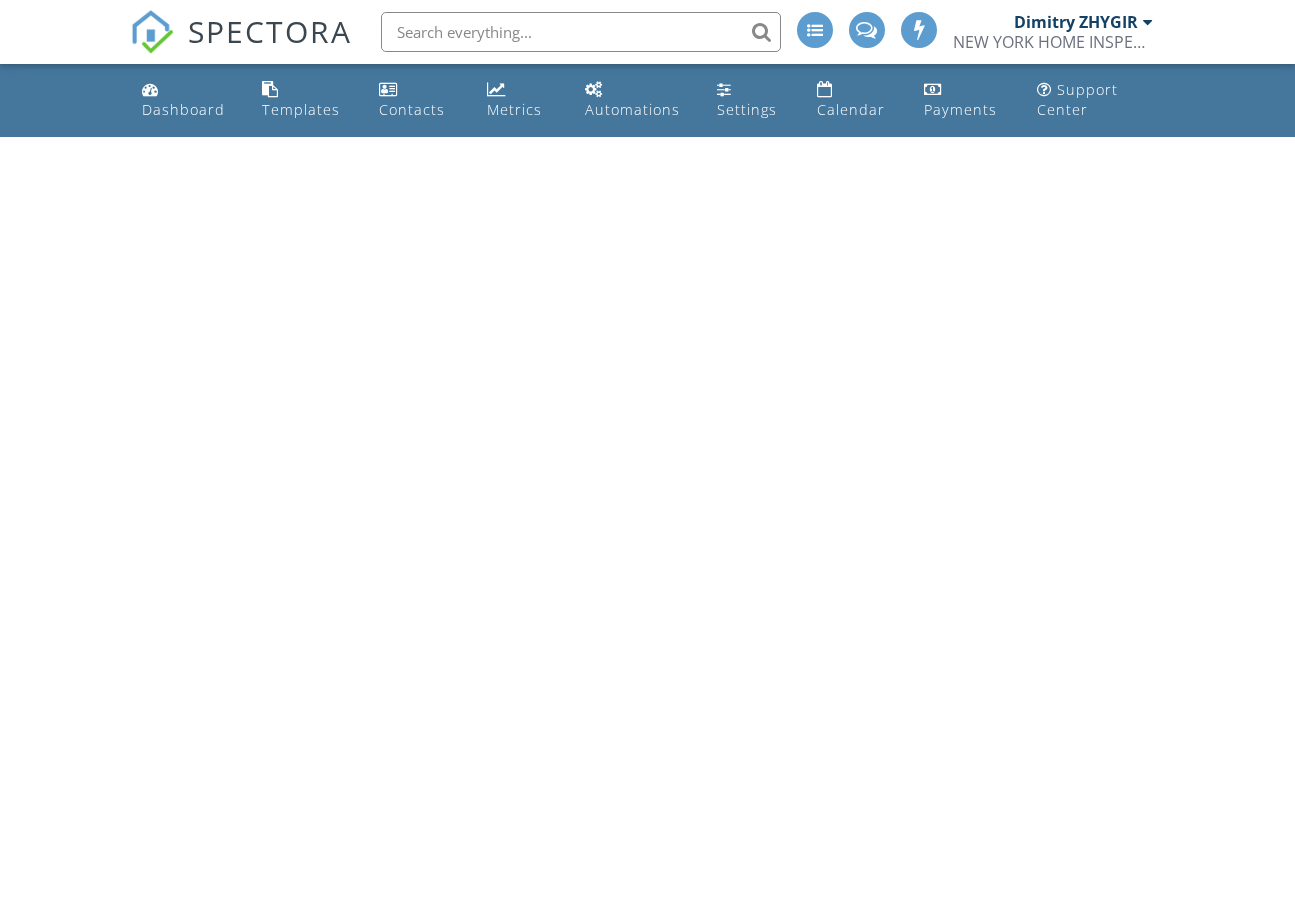 scroll, scrollTop: 0, scrollLeft: 0, axis: both 